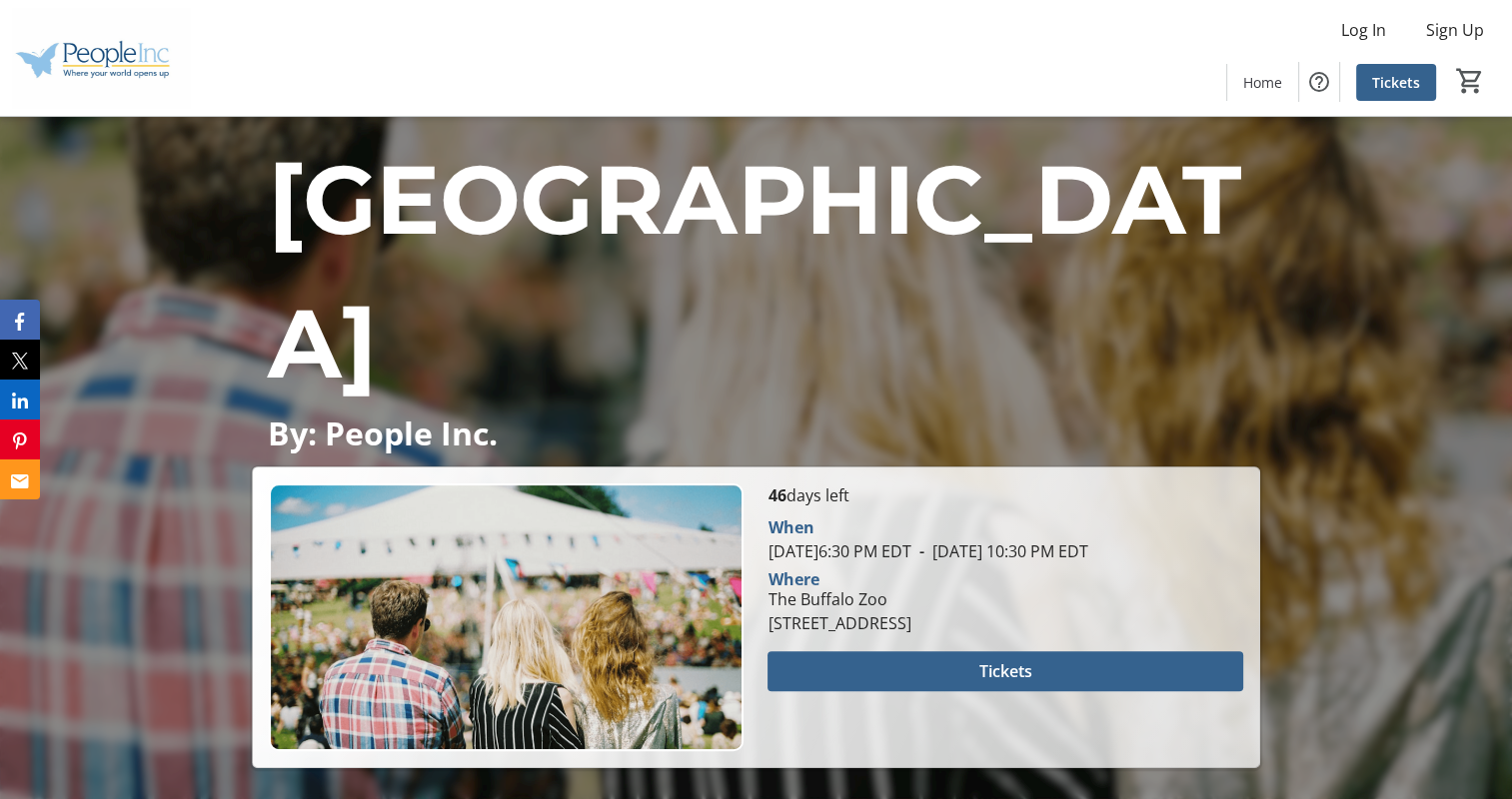 scroll, scrollTop: 419, scrollLeft: 0, axis: vertical 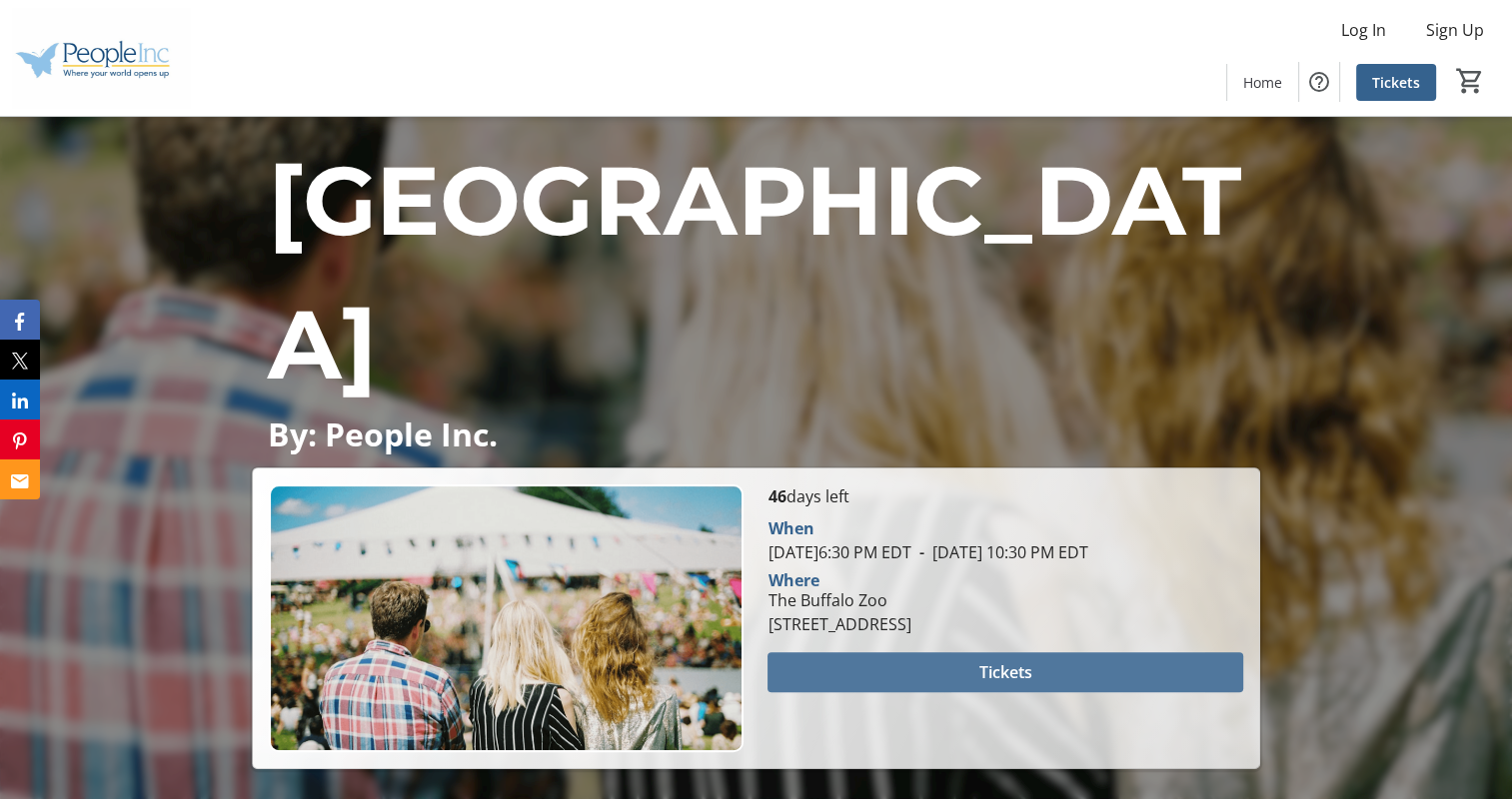 click at bounding box center (1004, 672) 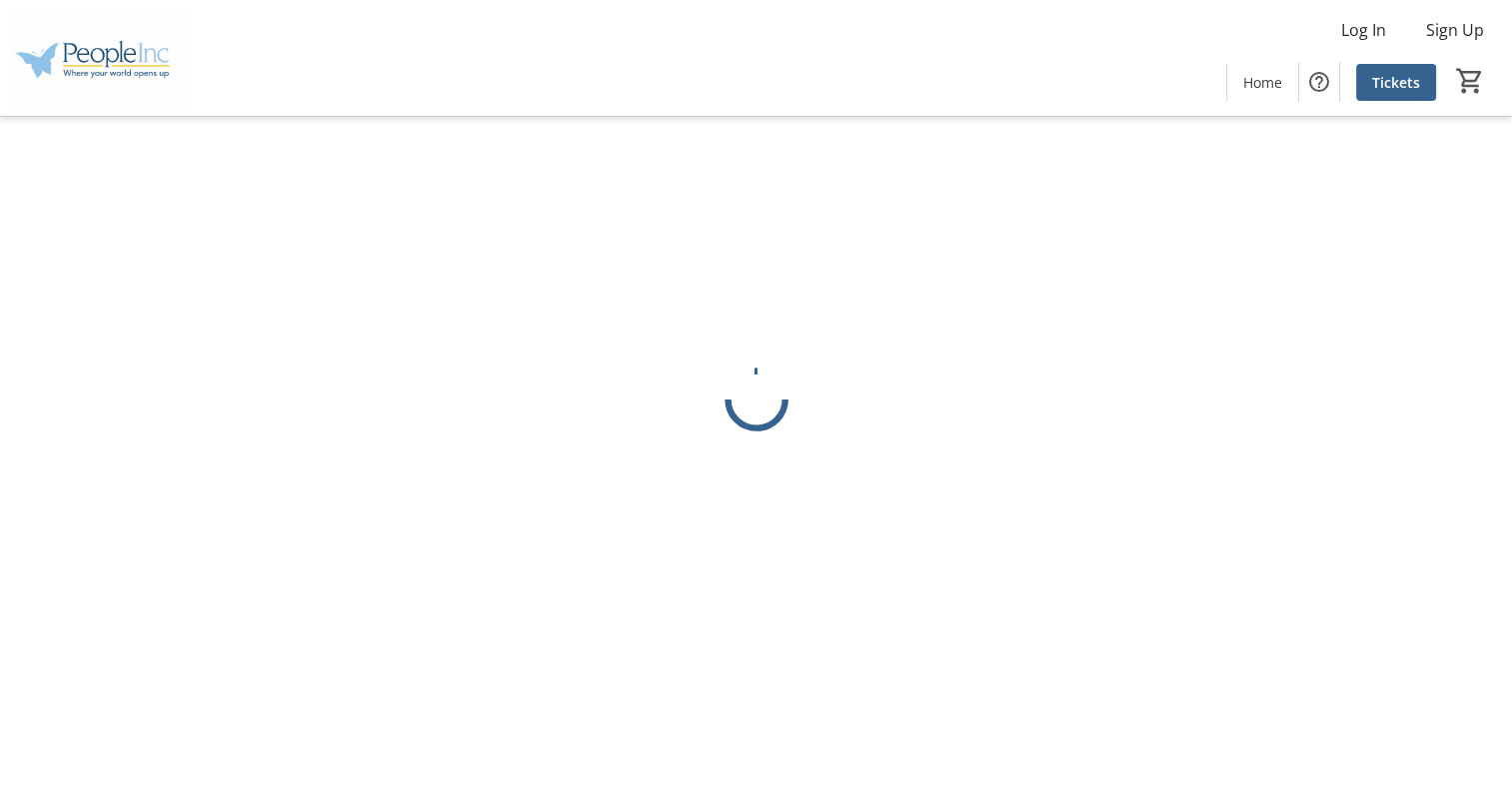 scroll, scrollTop: 0, scrollLeft: 0, axis: both 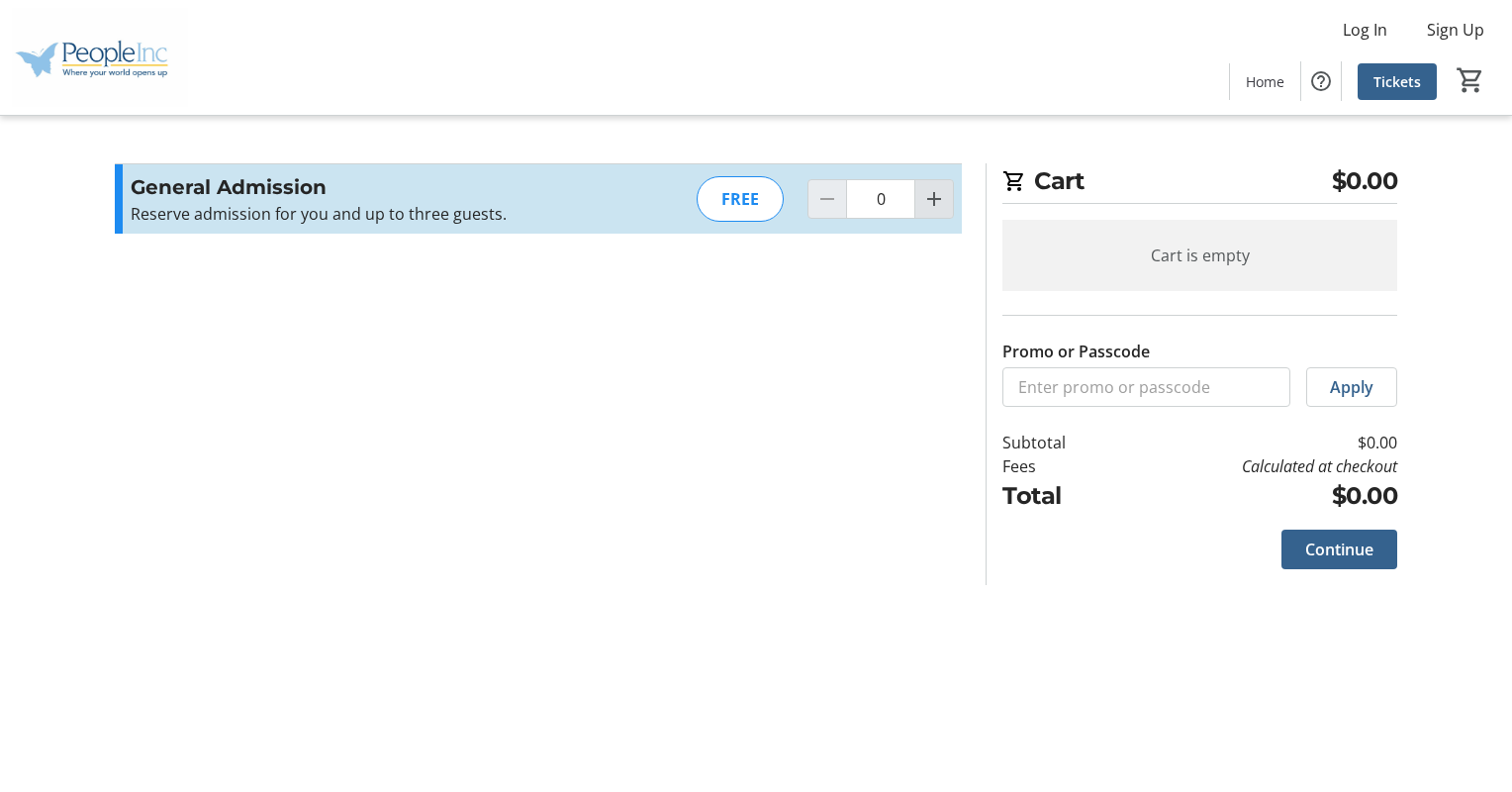 click 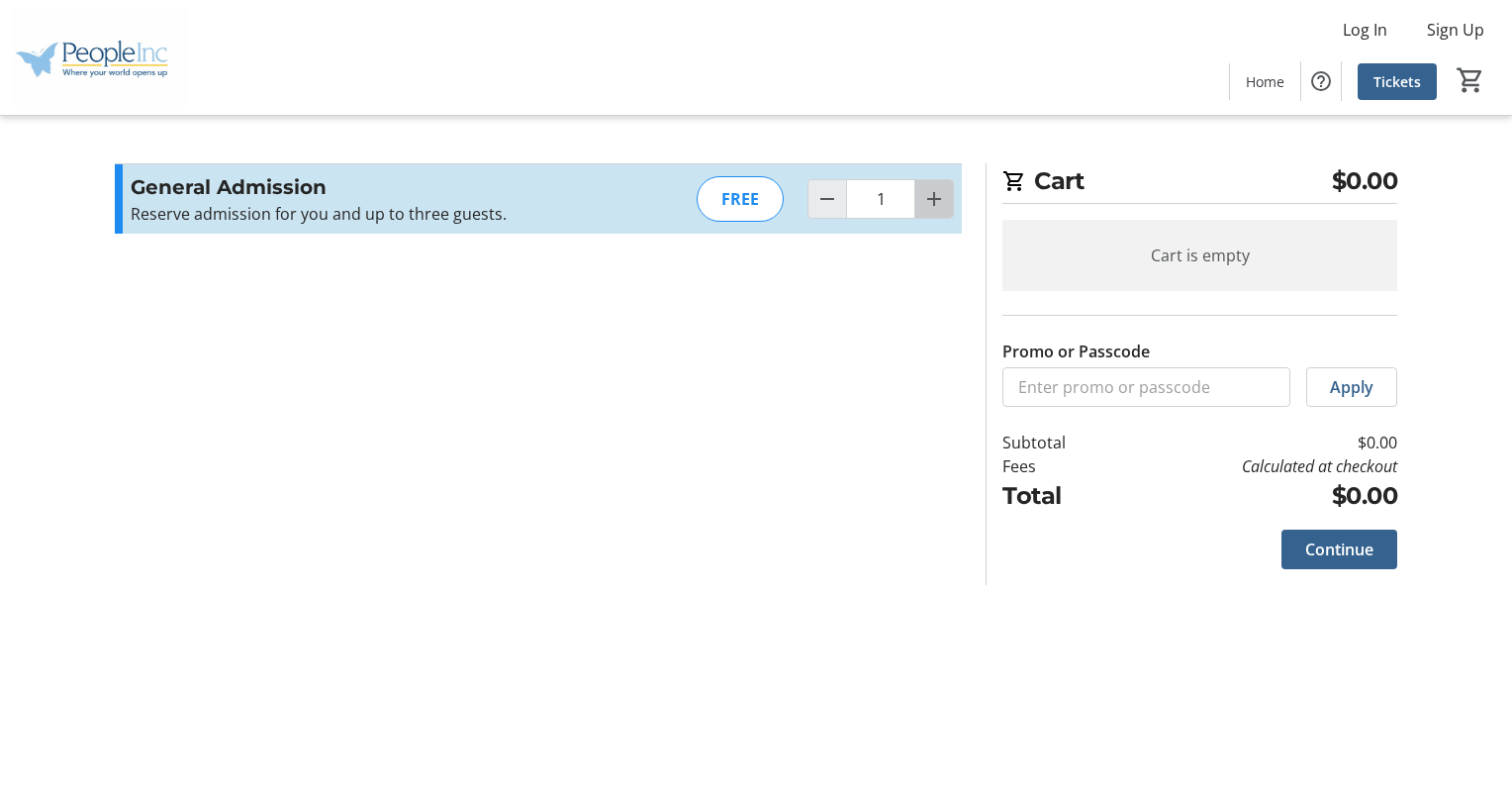 click 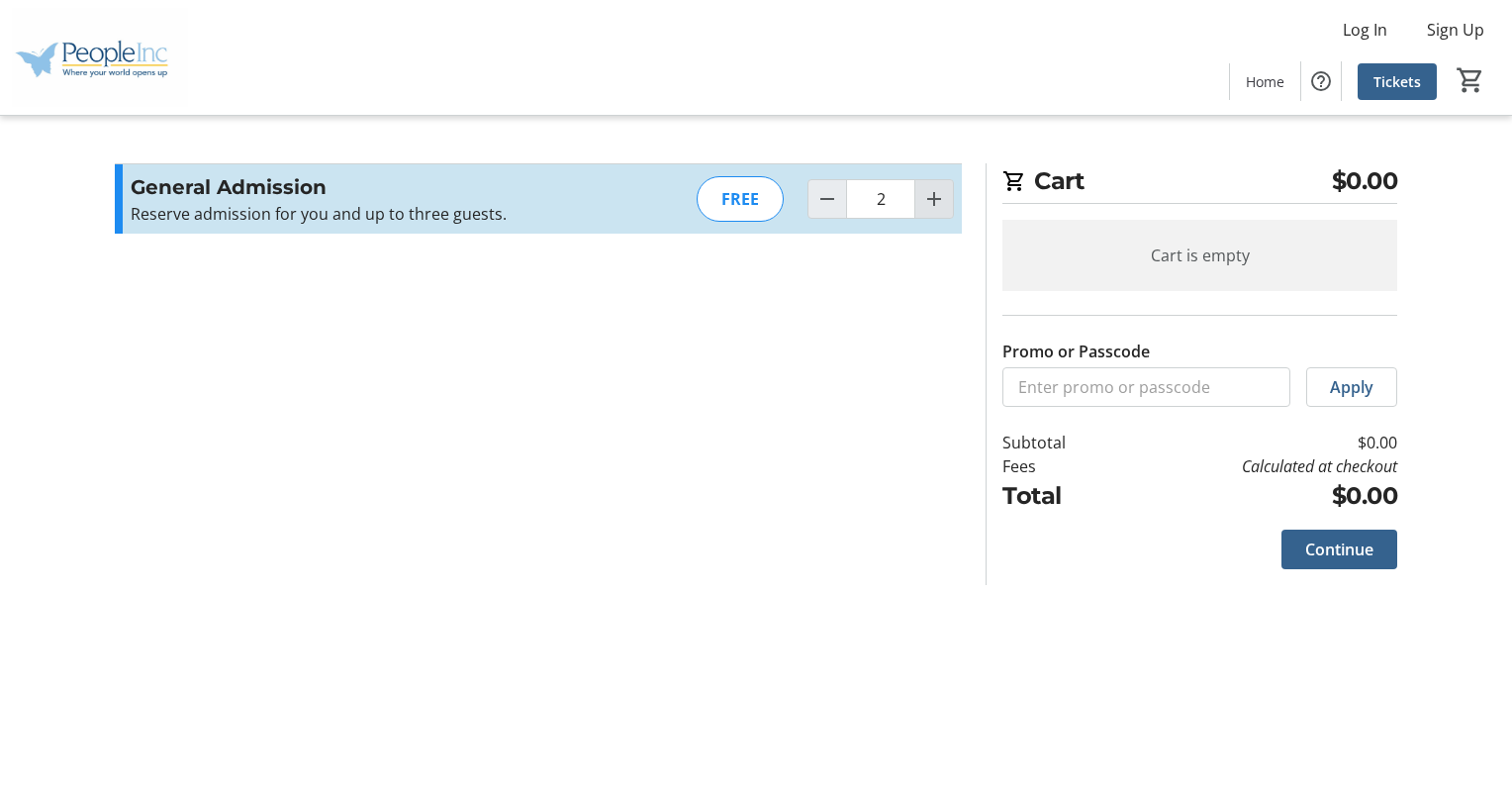 click 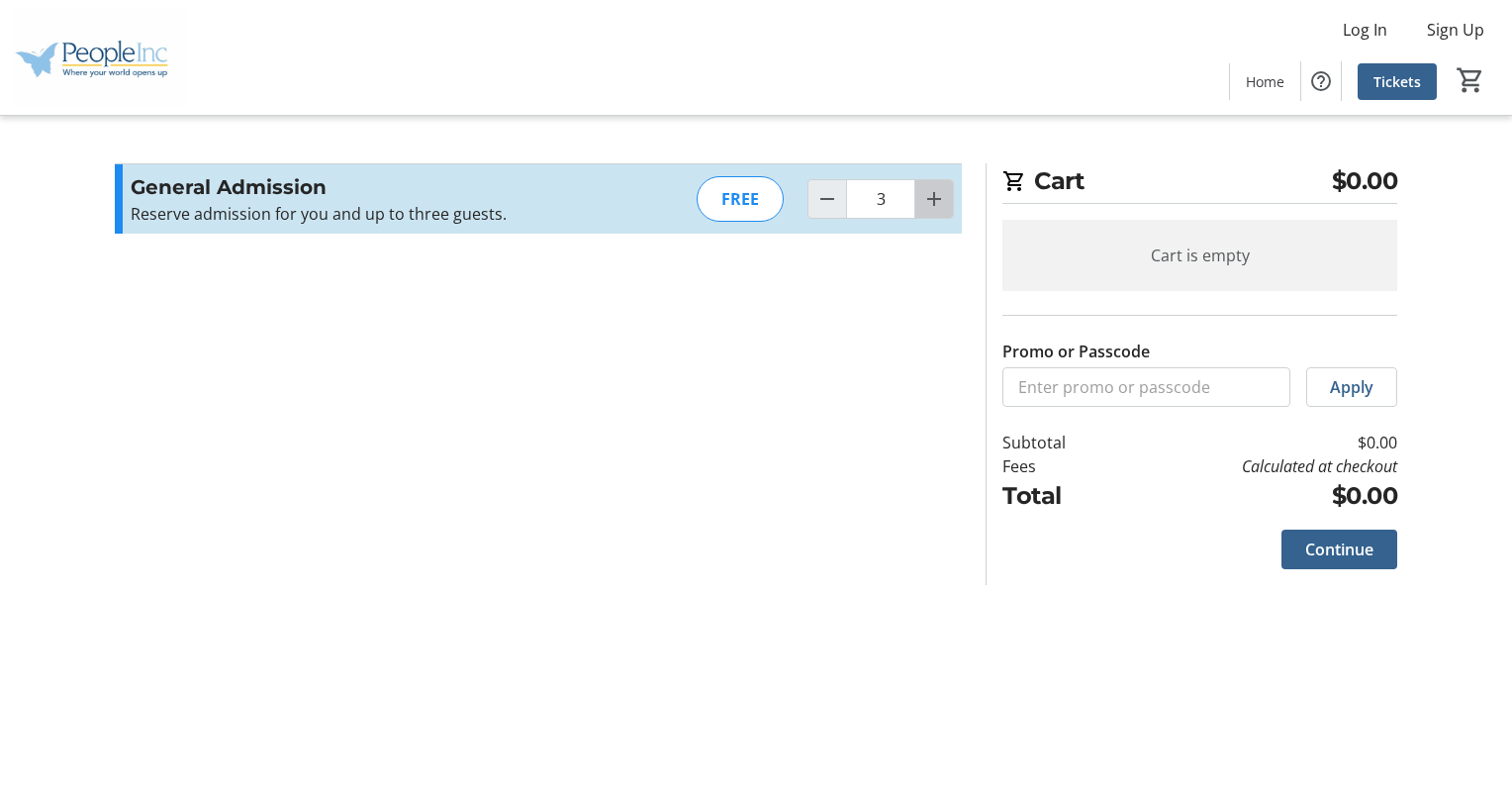 click 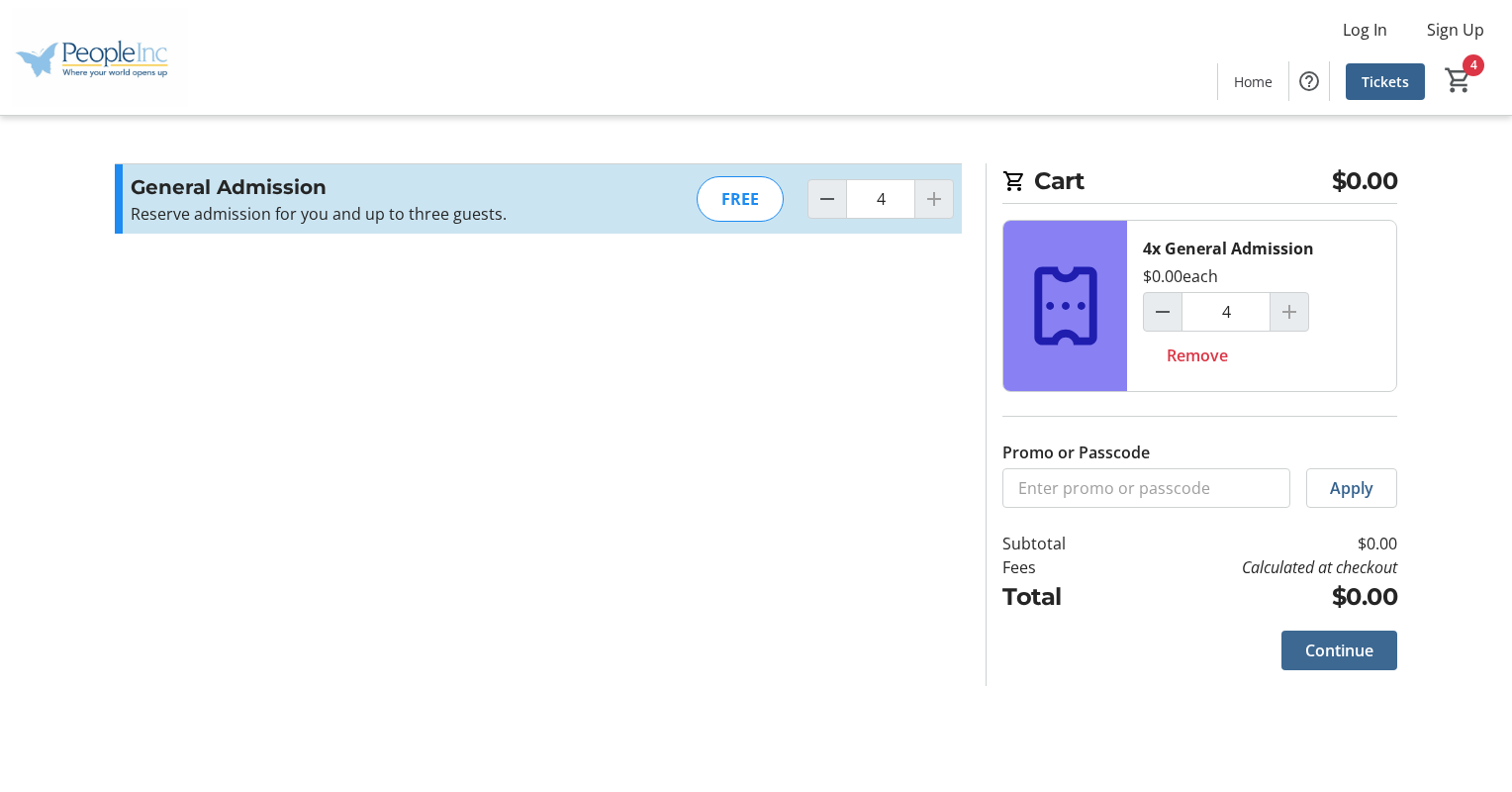 click on "Continue" 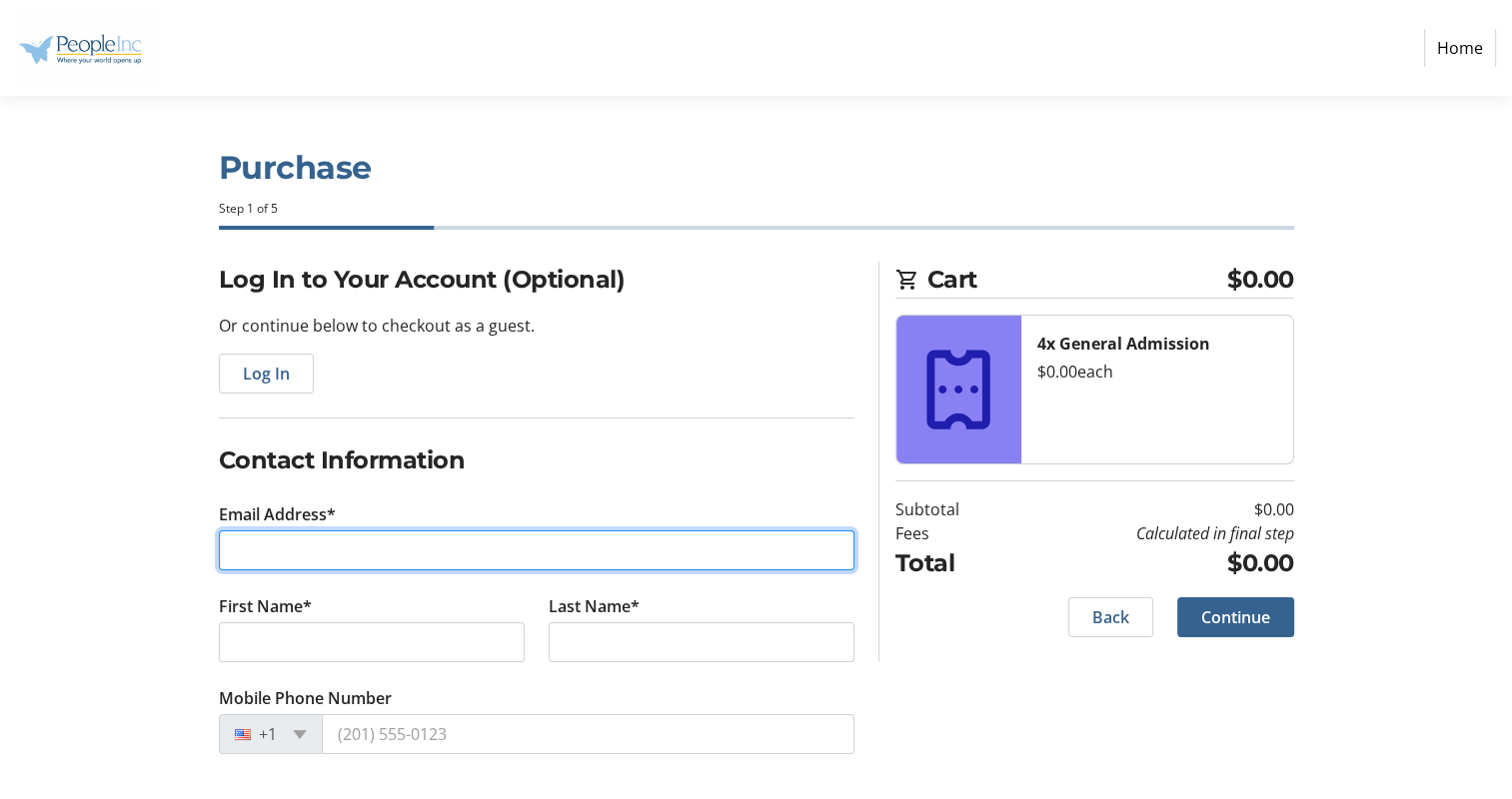click on "Email Address*" at bounding box center [537, 550] 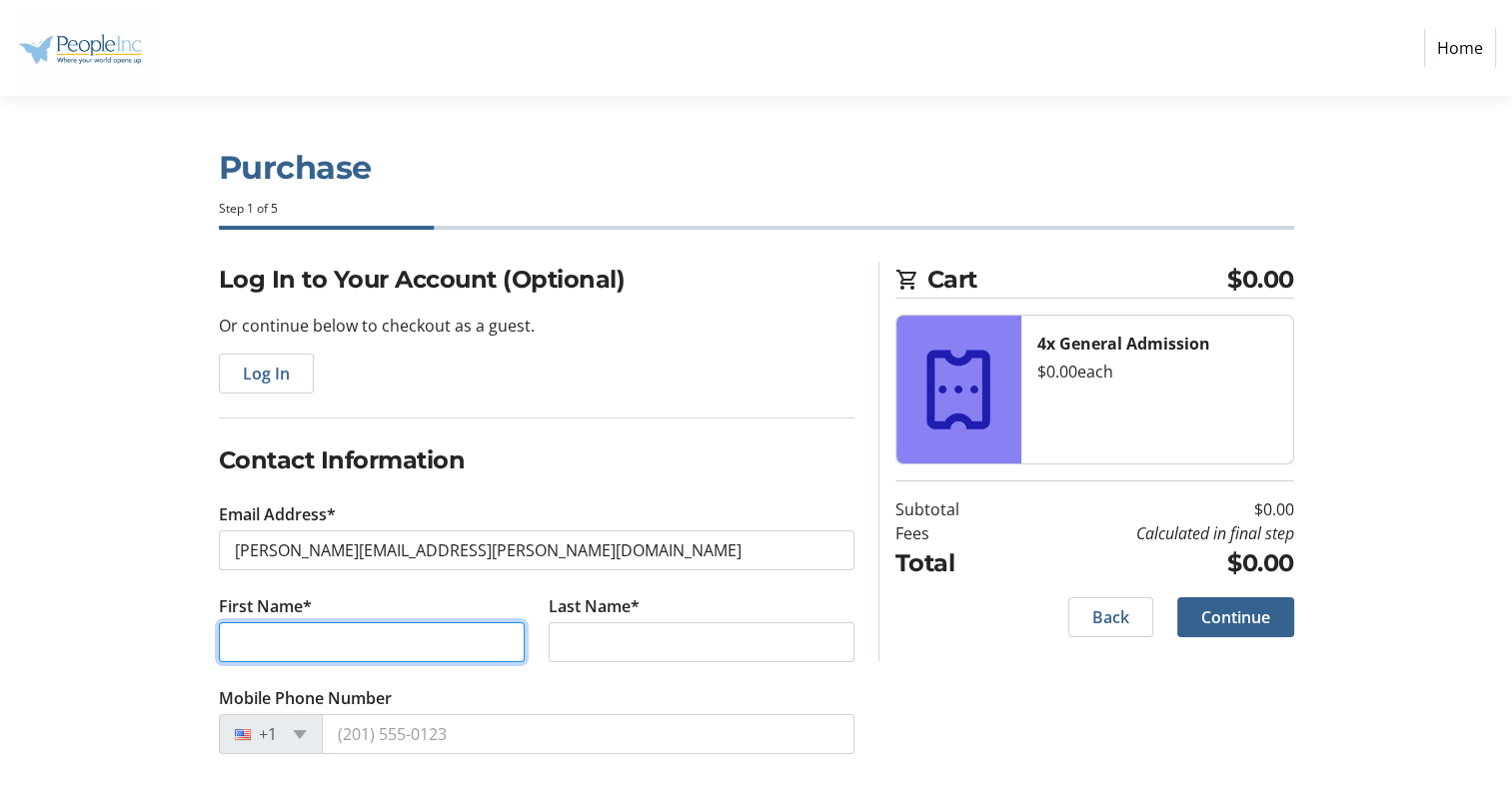 click on "First Name*" at bounding box center (372, 642) 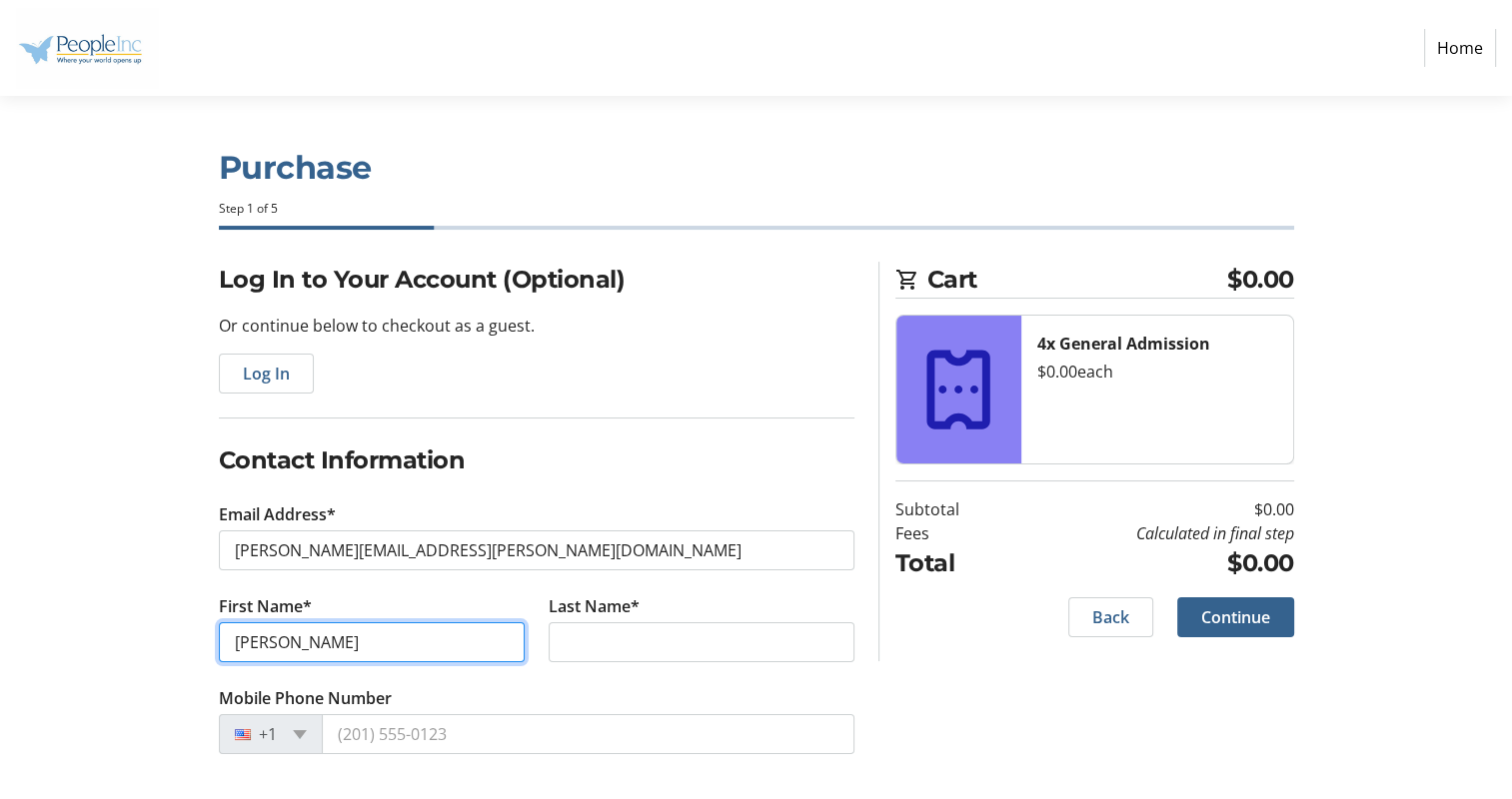 type on "[PERSON_NAME]" 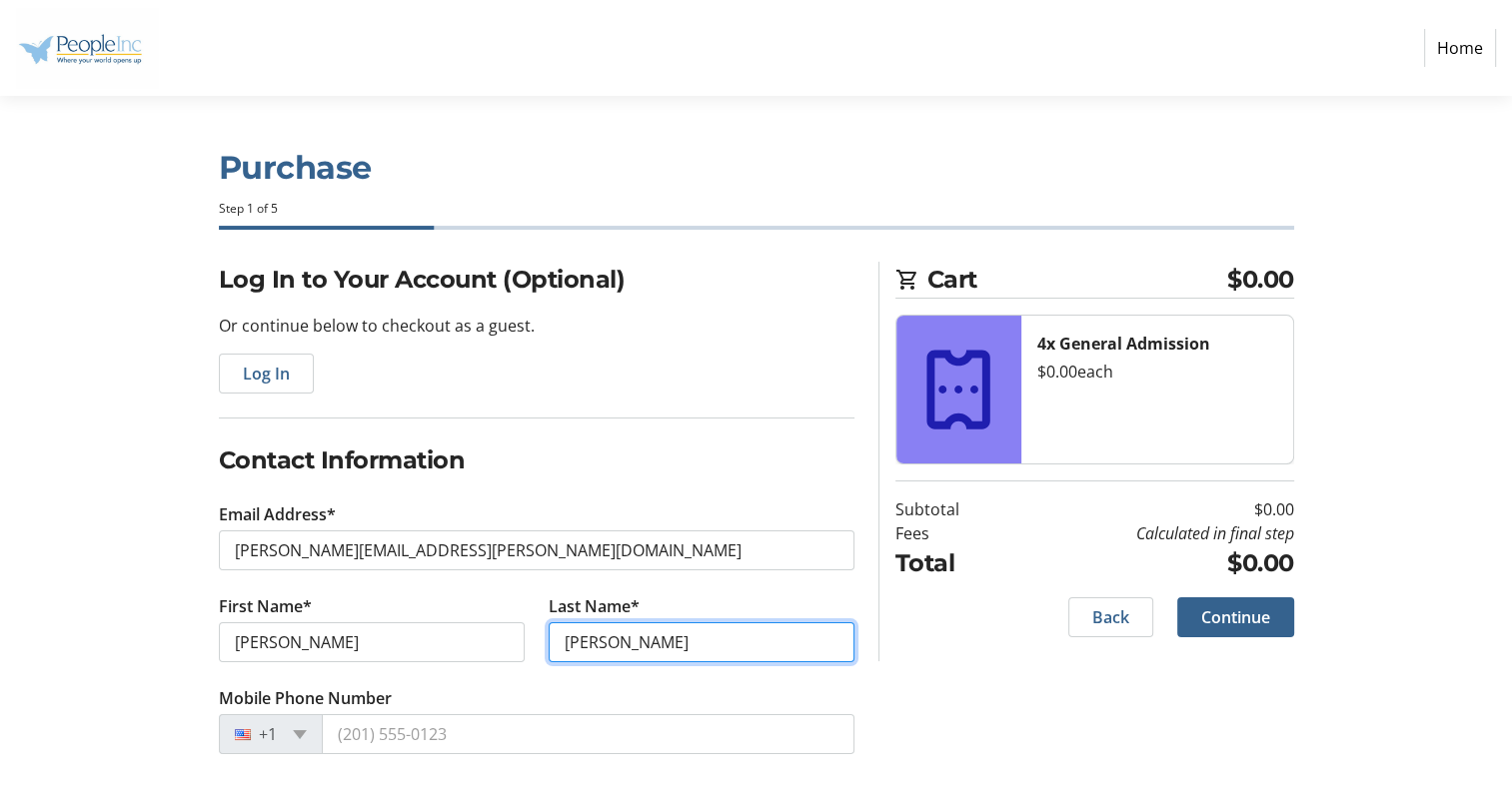 type on "[PERSON_NAME]" 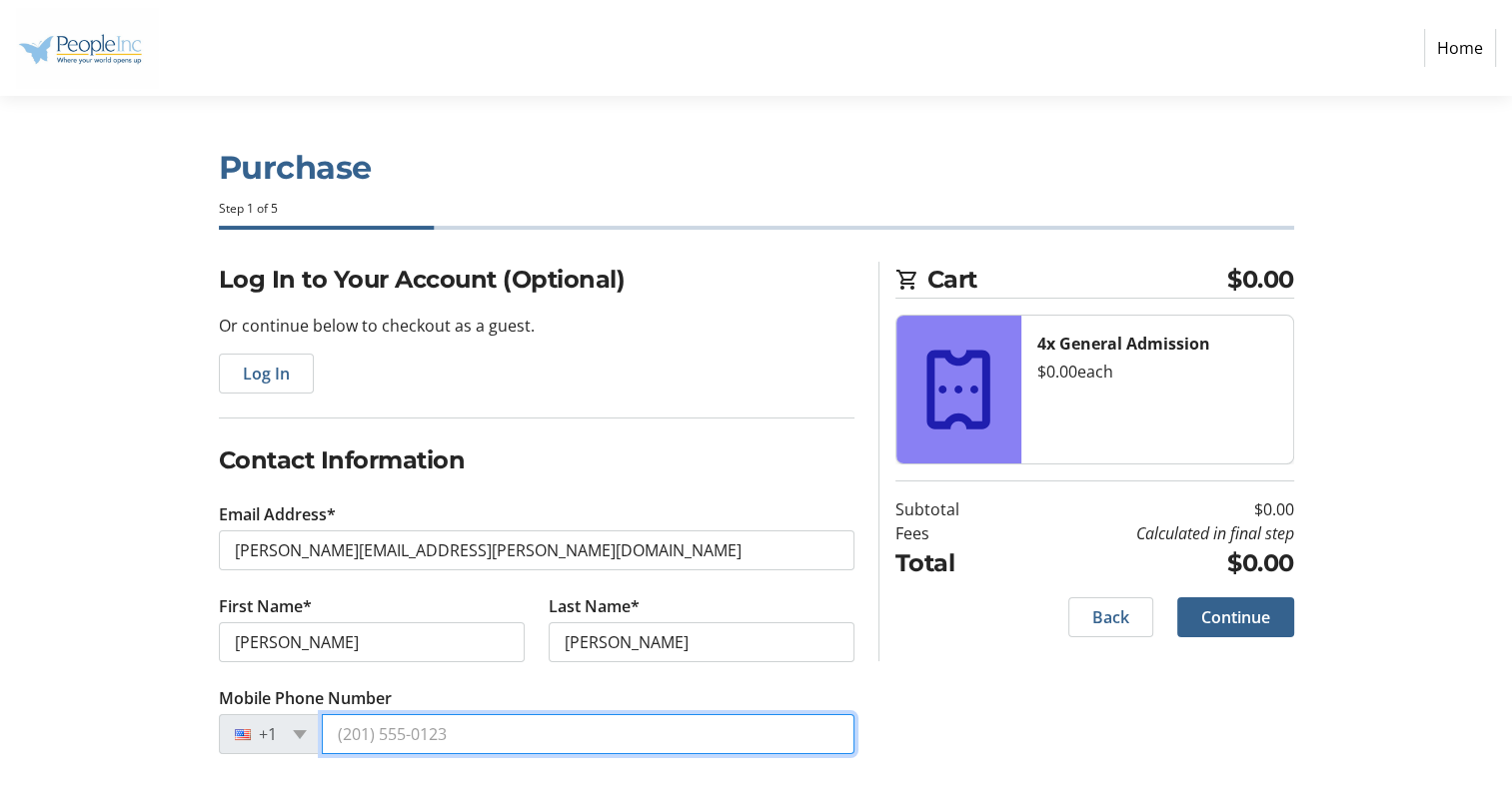 click on "Mobile Phone Number" at bounding box center (588, 734) 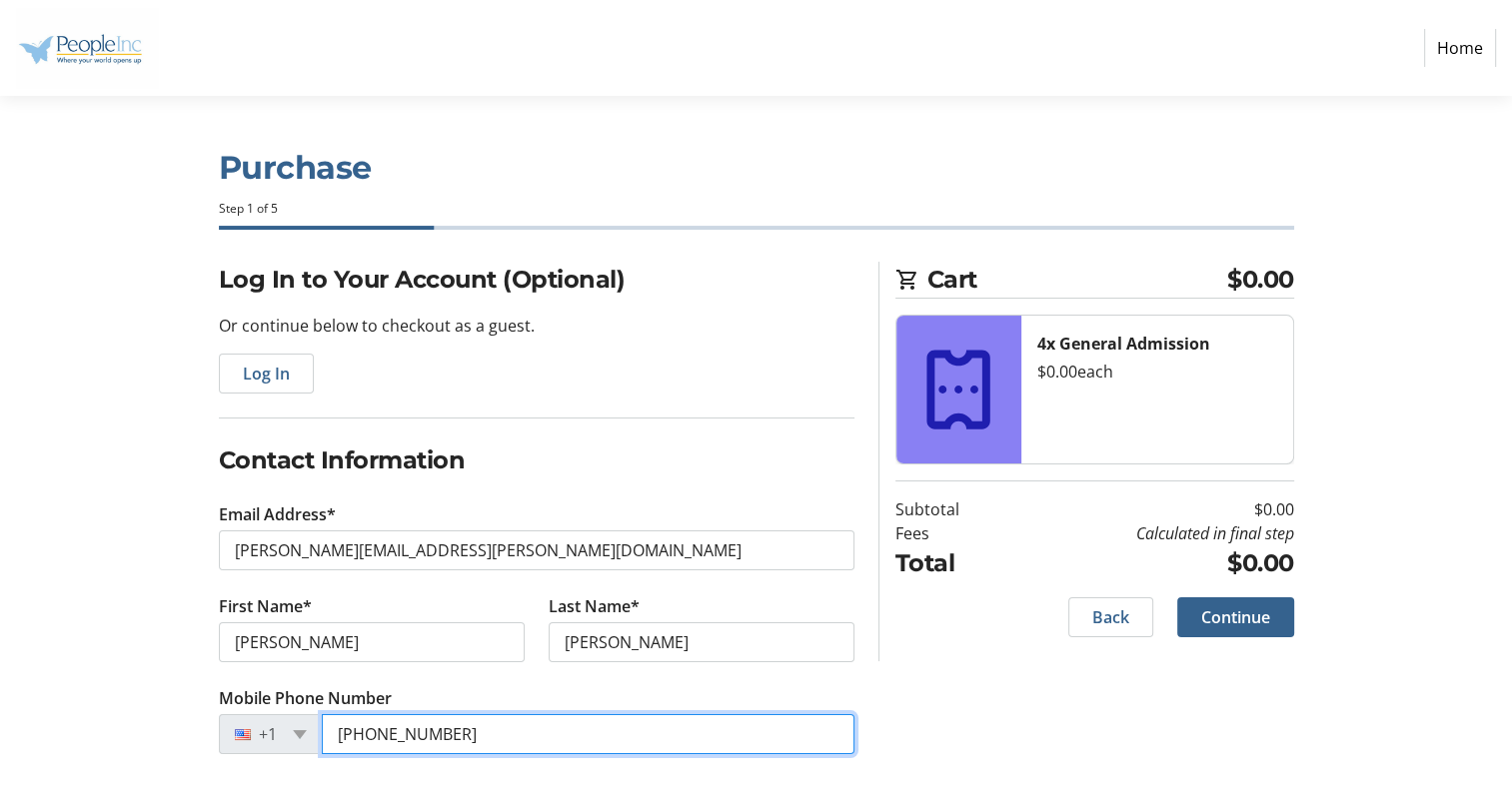 scroll, scrollTop: 1, scrollLeft: 0, axis: vertical 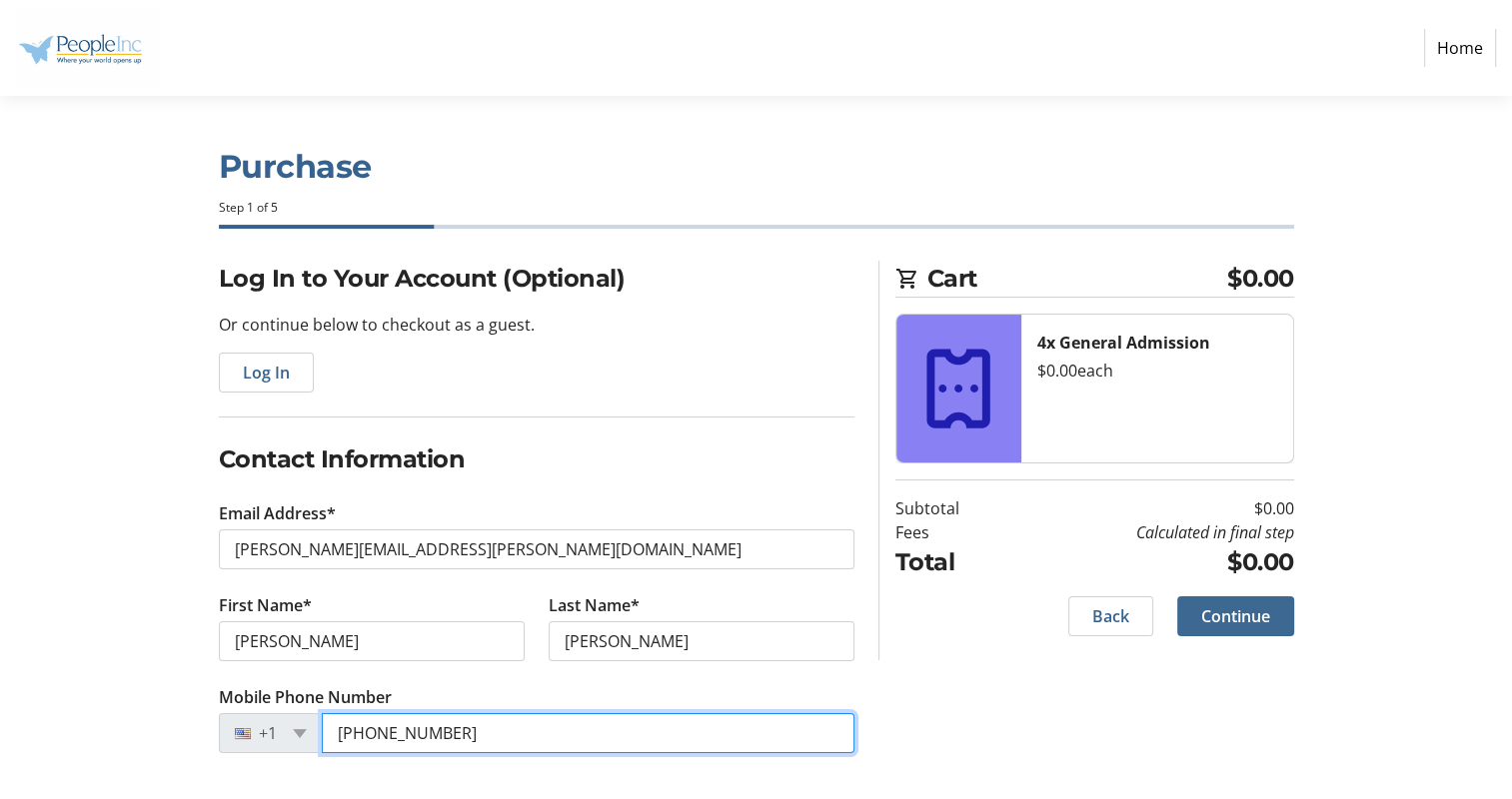 type on "[PHONE_NUMBER]" 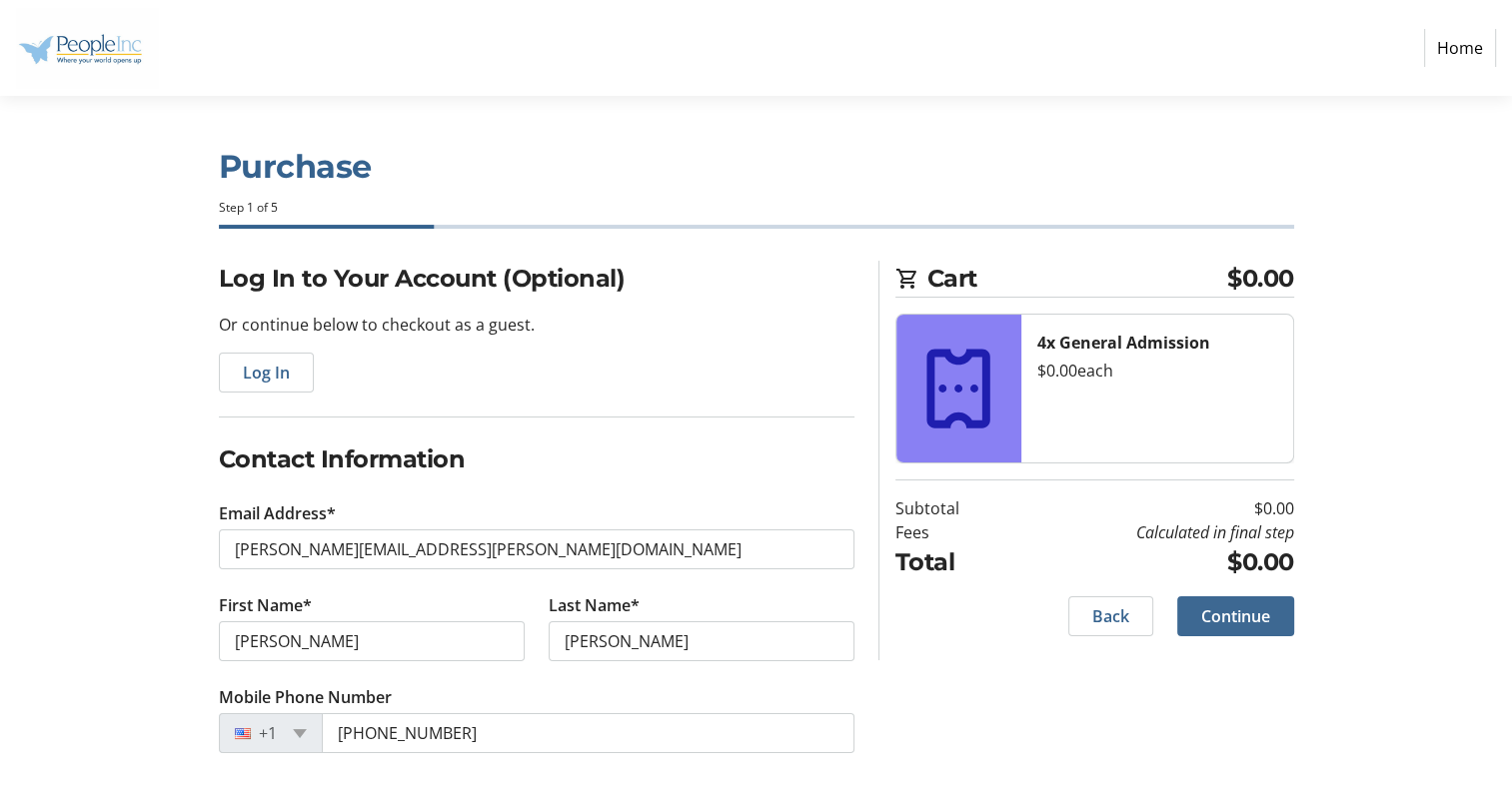 click 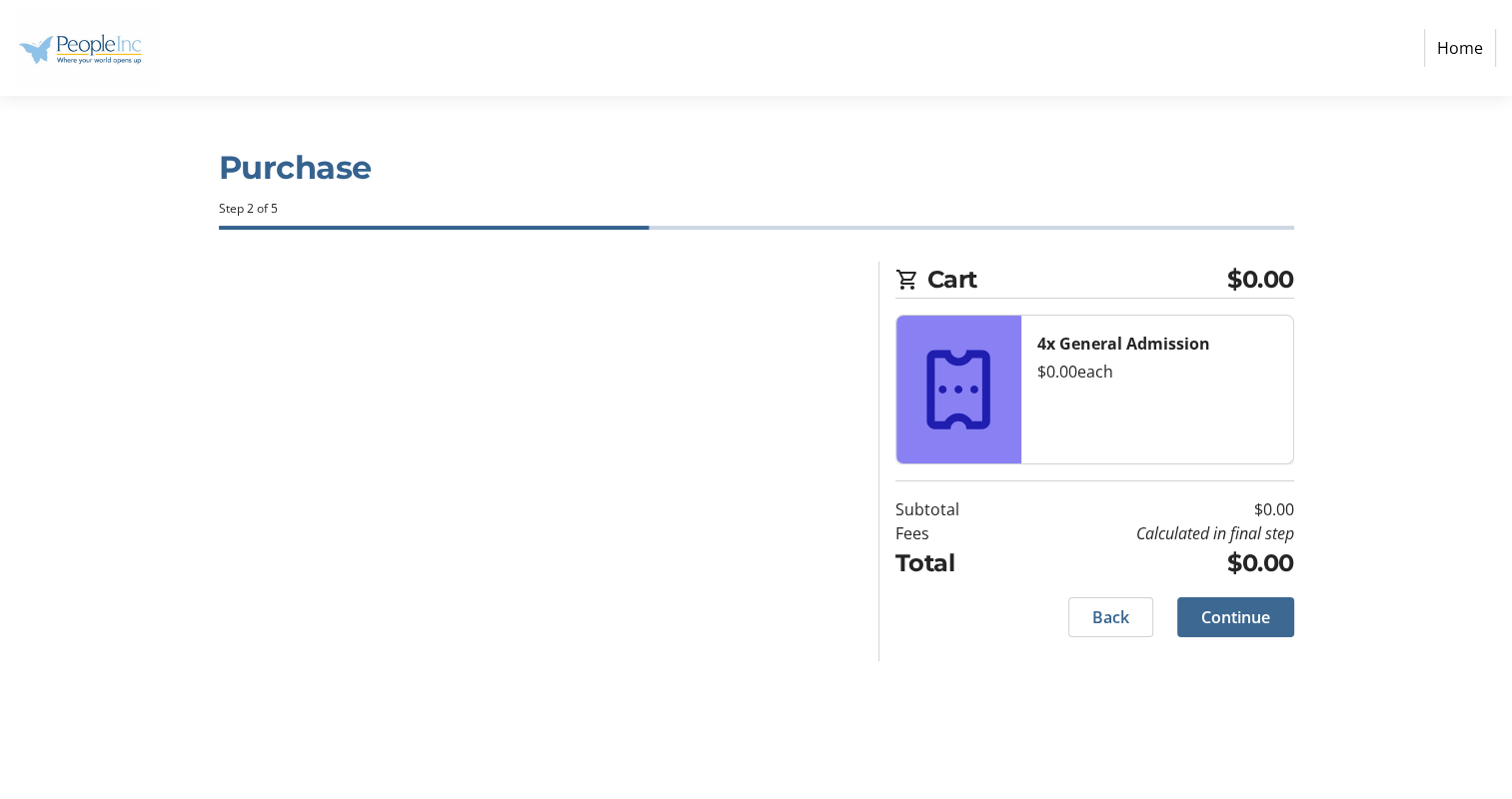 scroll, scrollTop: 0, scrollLeft: 0, axis: both 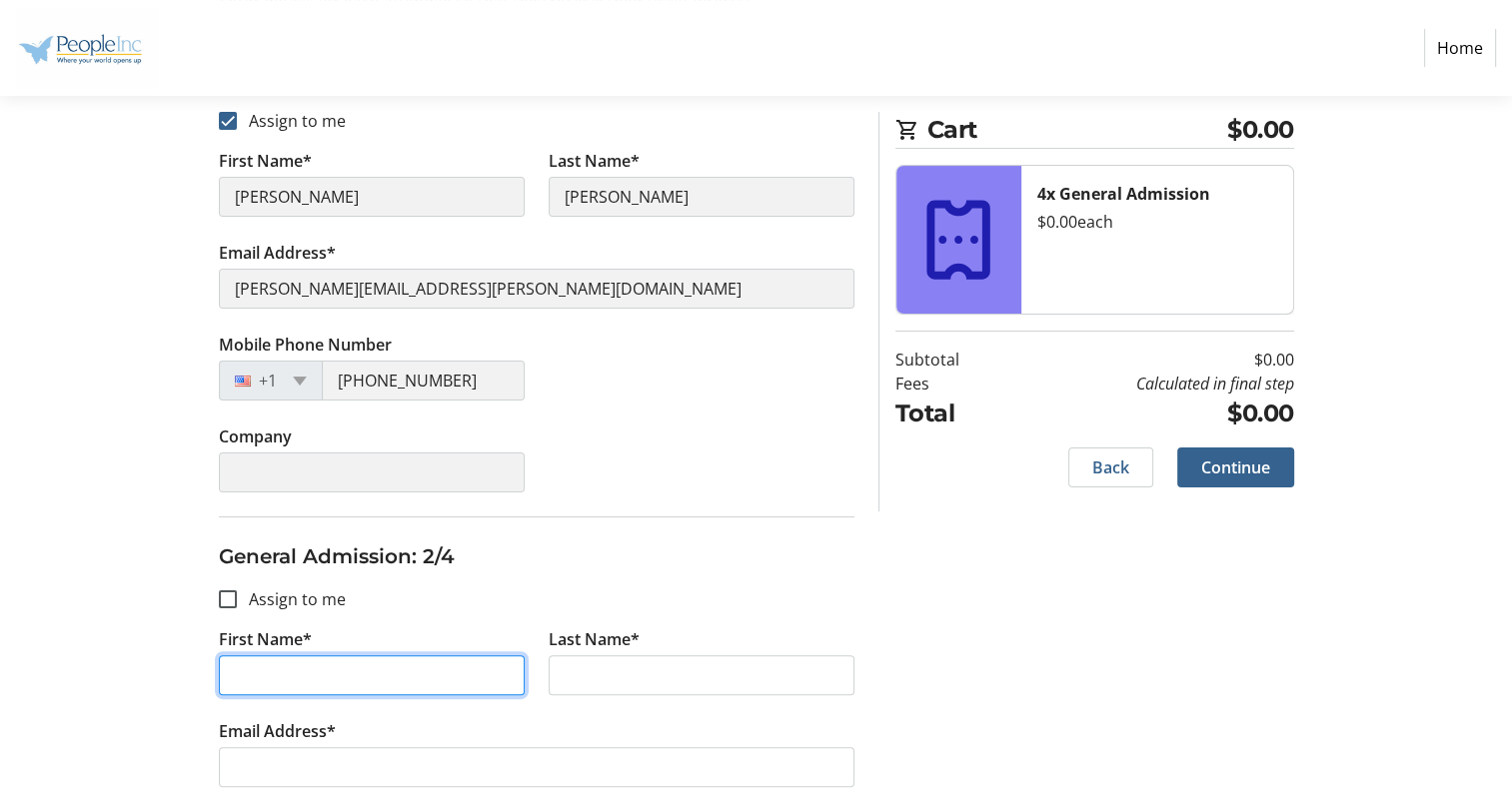 click on "First Name*" at bounding box center [372, 675] 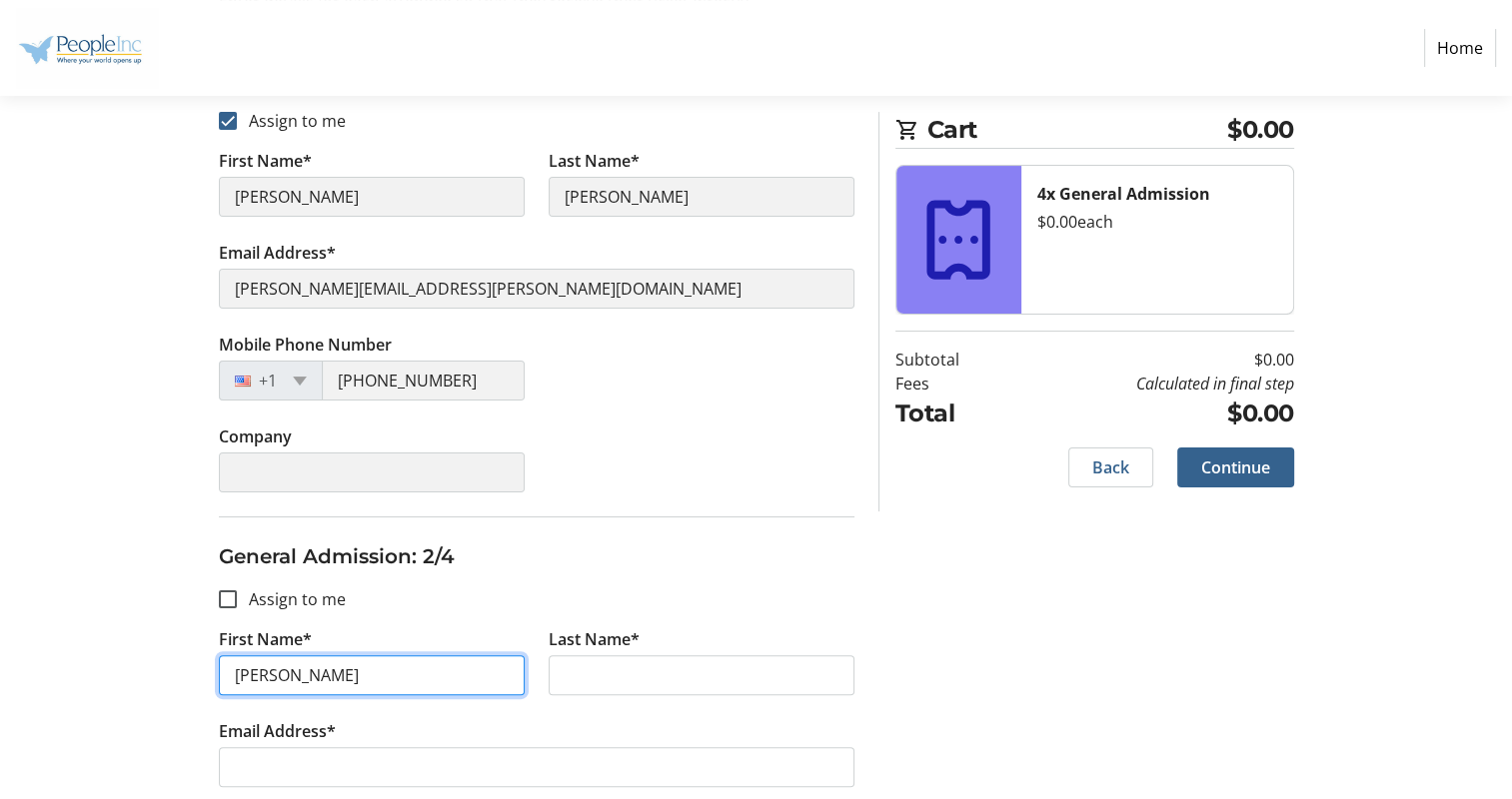 type on "[PERSON_NAME]" 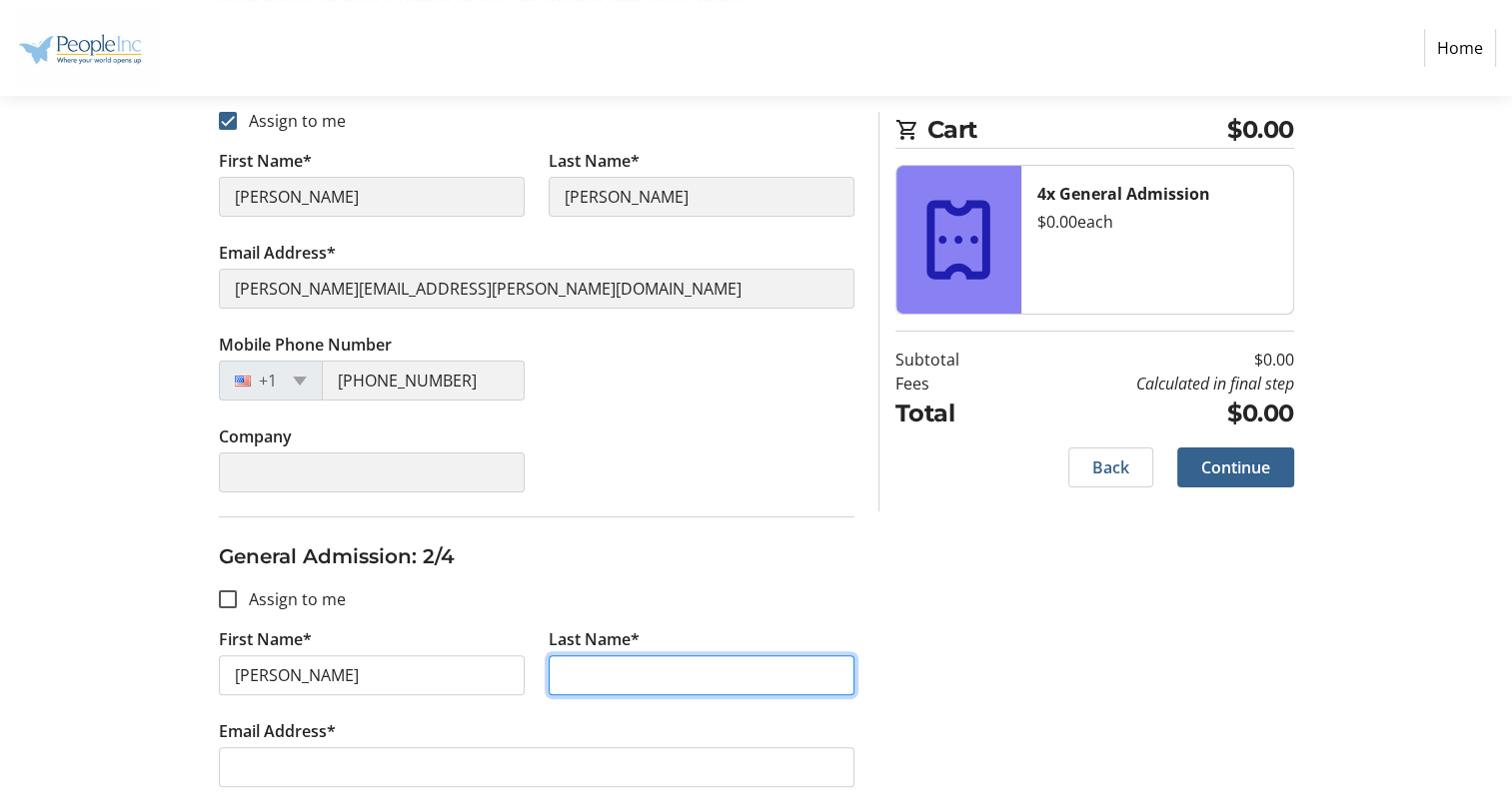 click on "Last Name*" at bounding box center [702, 675] 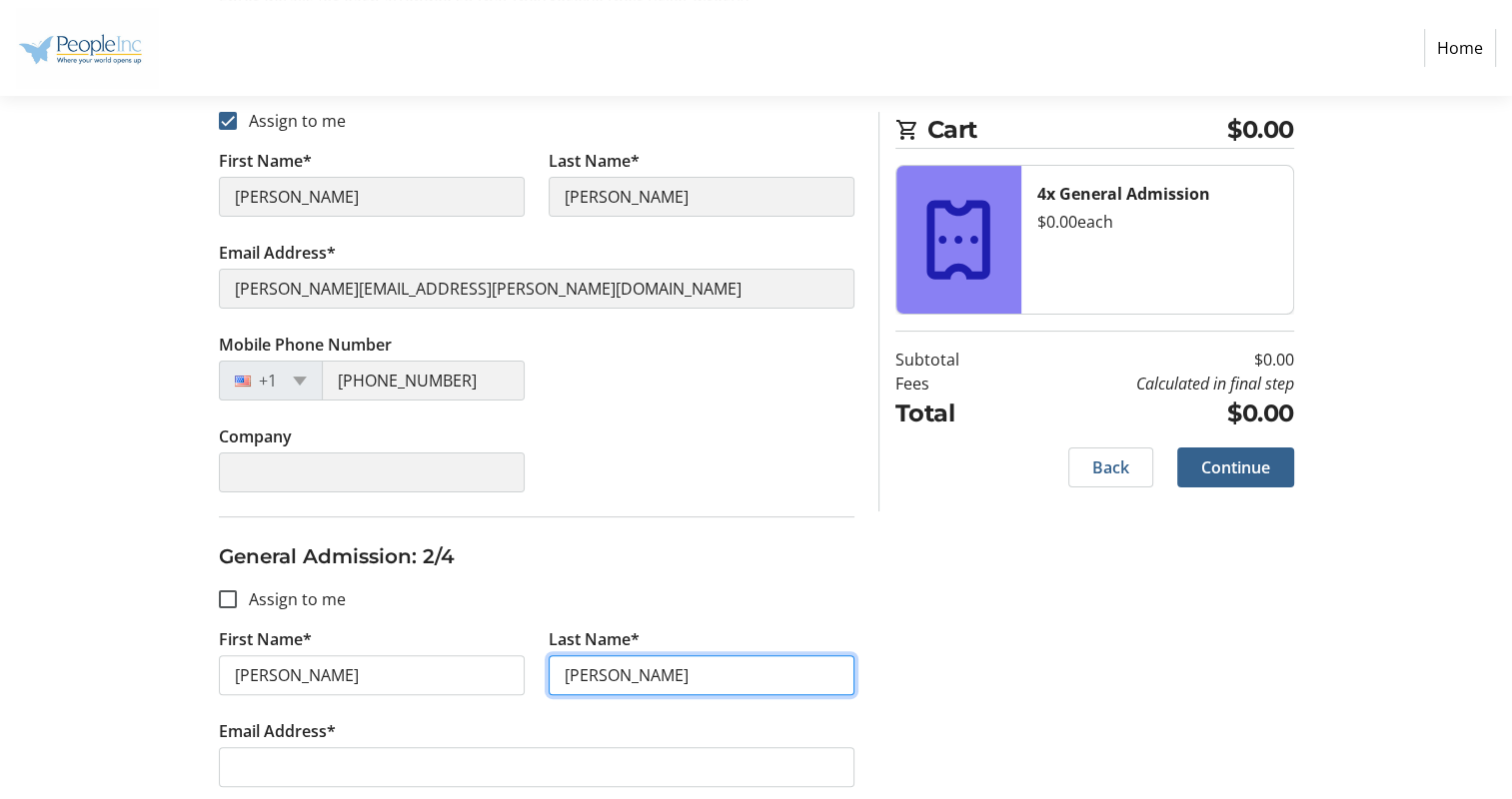 type on "[PERSON_NAME]" 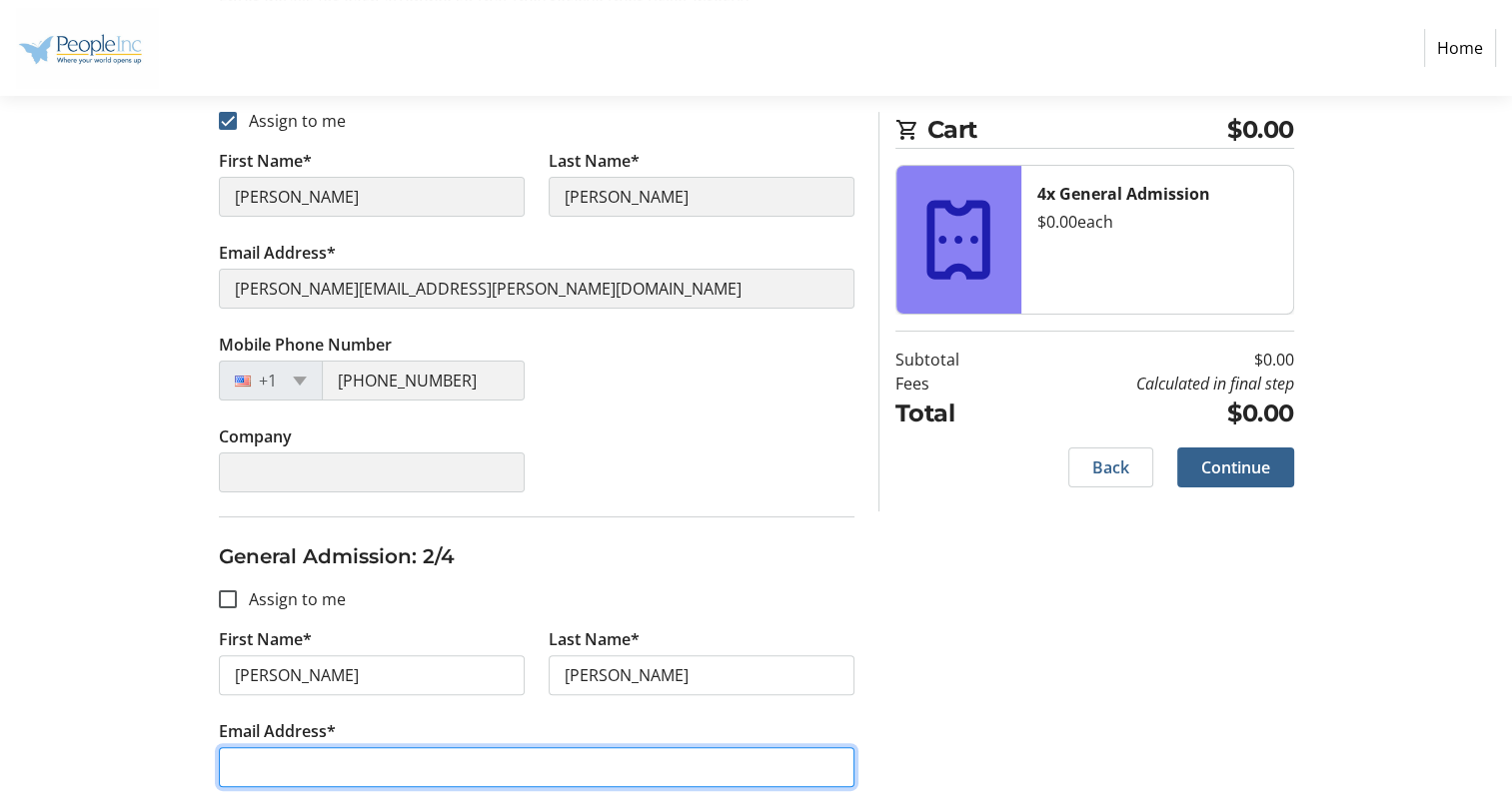 click on "Email Address*" at bounding box center [537, 767] 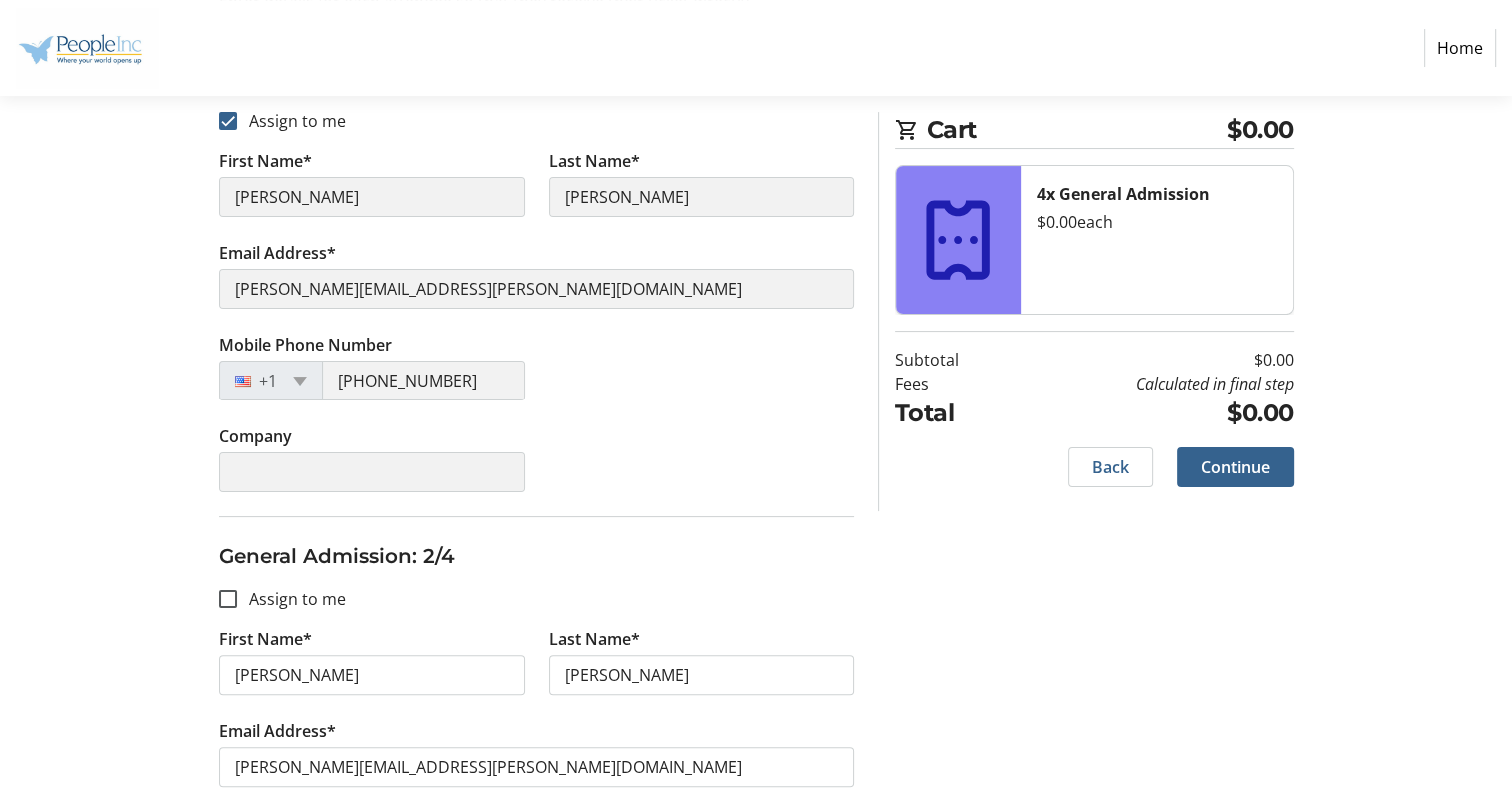 type on "[PHONE_NUMBER]" 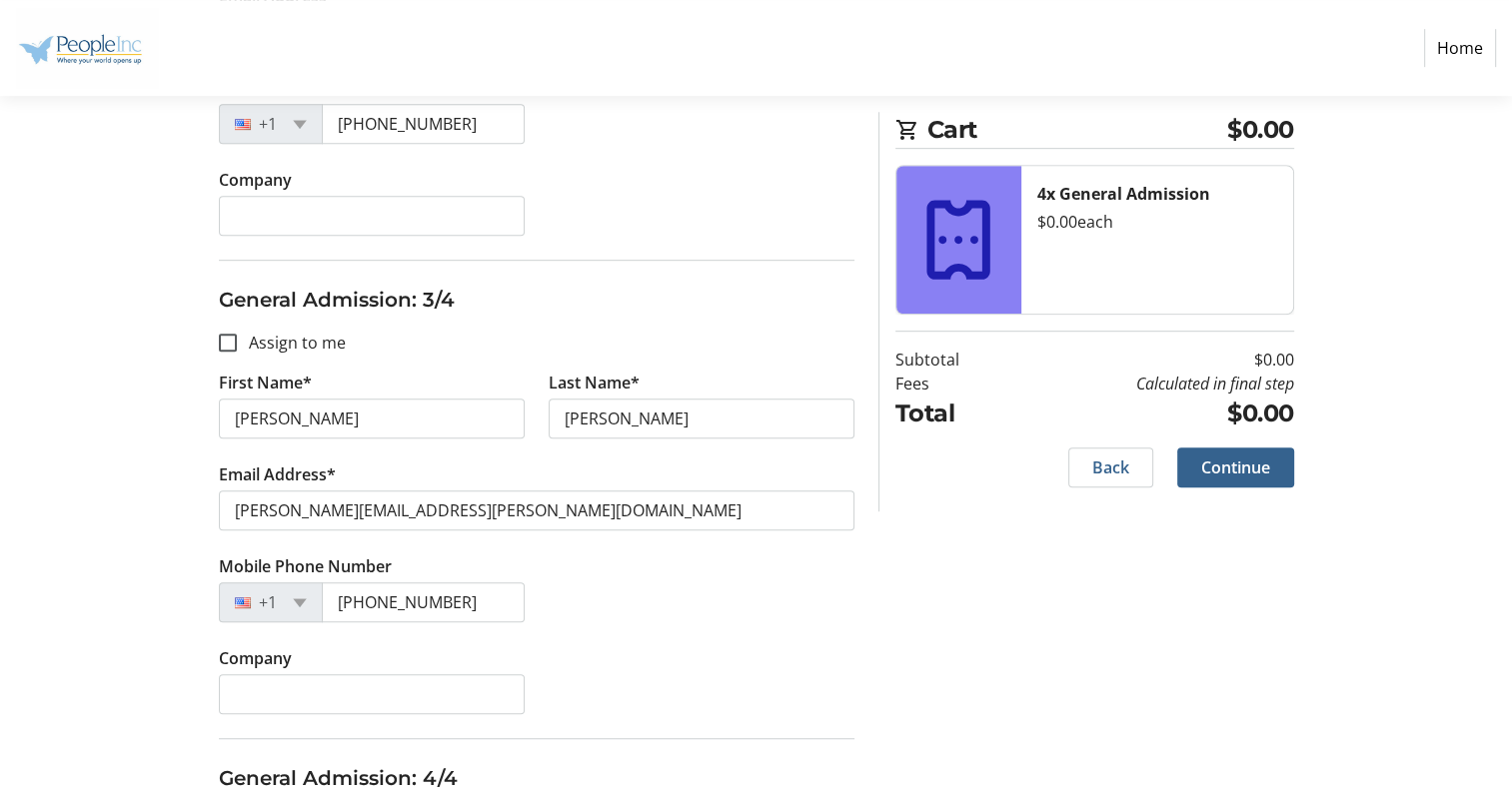 scroll, scrollTop: 1061, scrollLeft: 0, axis: vertical 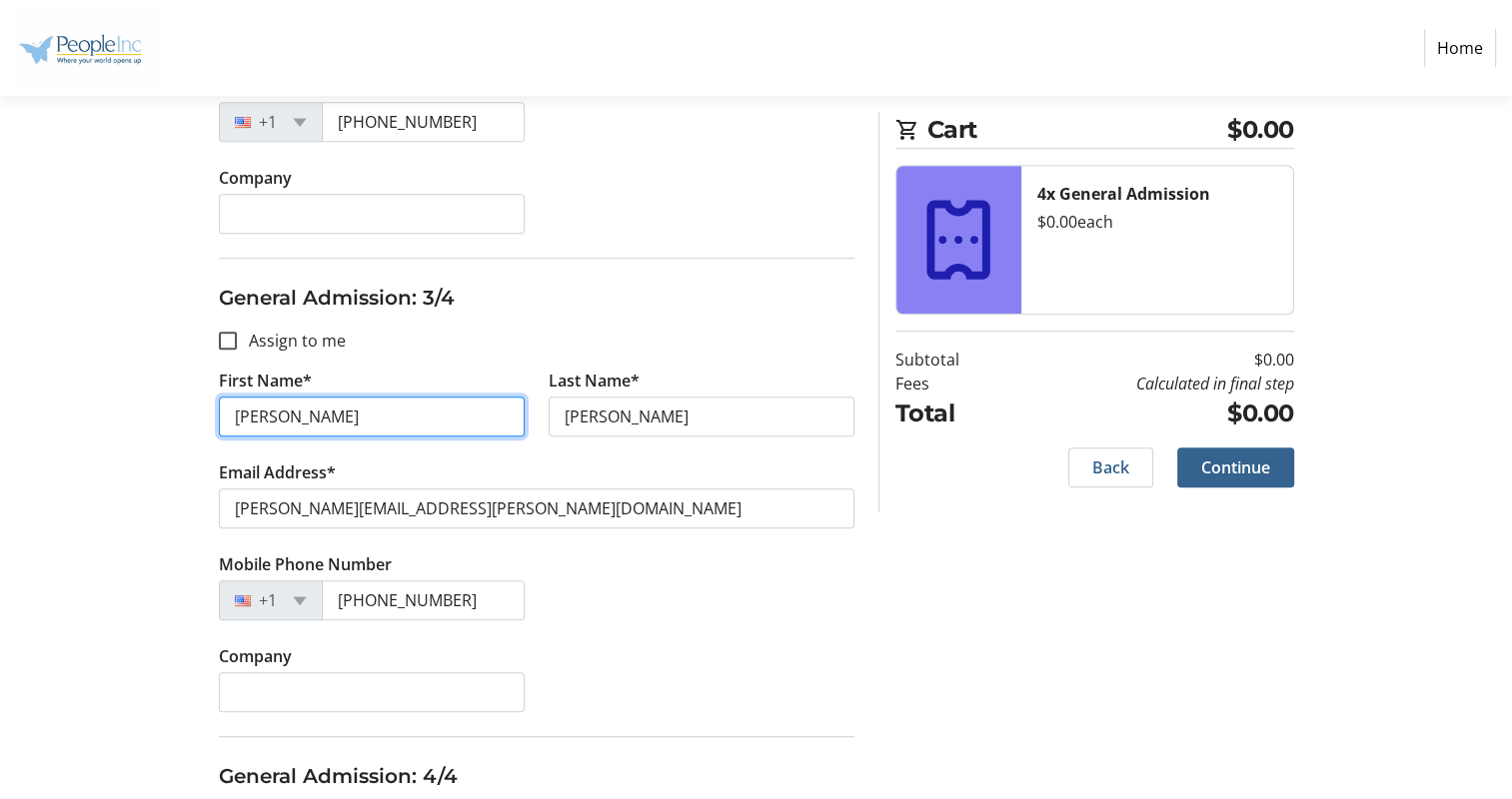 click on "[PERSON_NAME]" at bounding box center [372, 416] 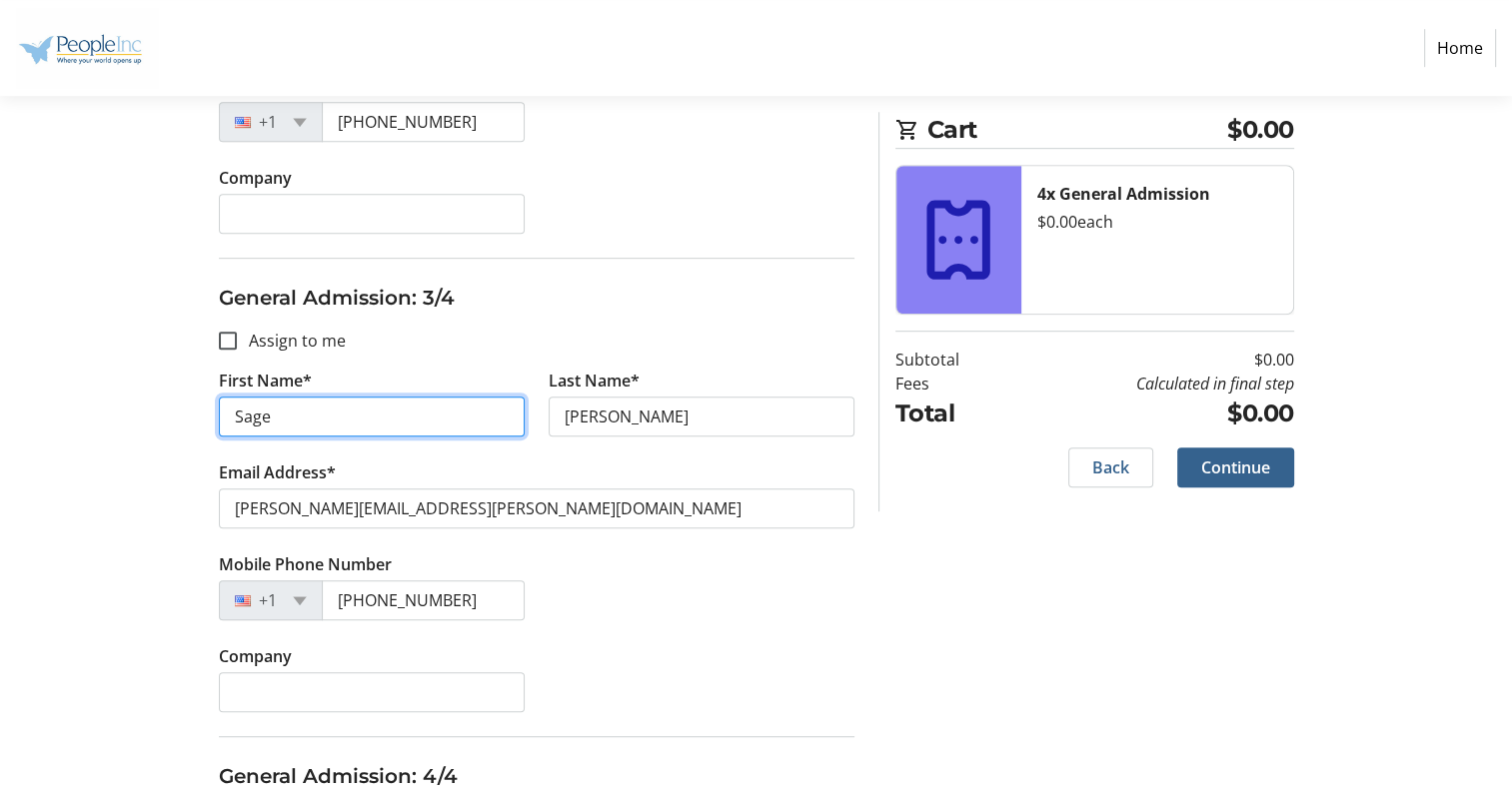 scroll, scrollTop: 1464, scrollLeft: 0, axis: vertical 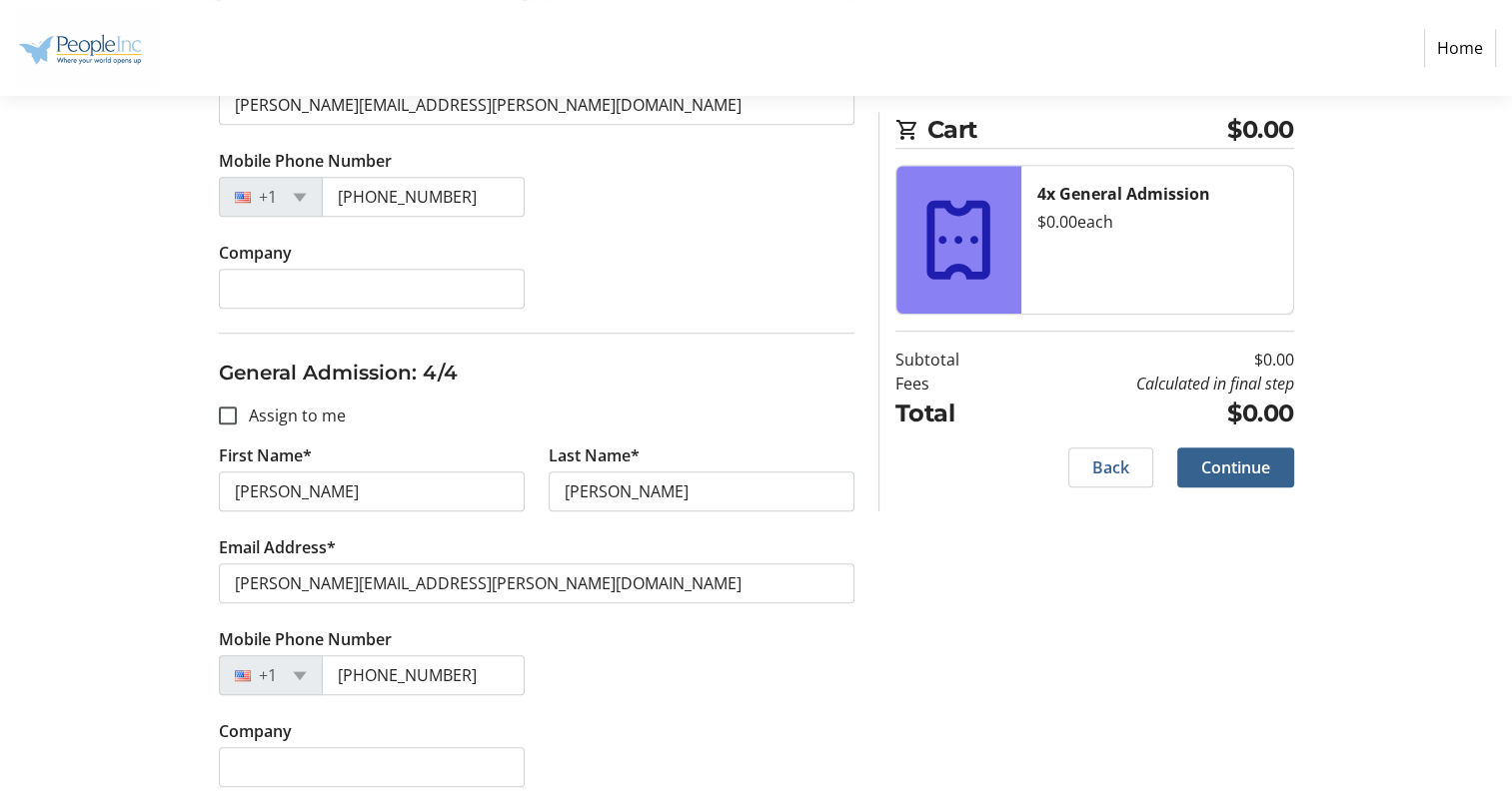 type on "Sage" 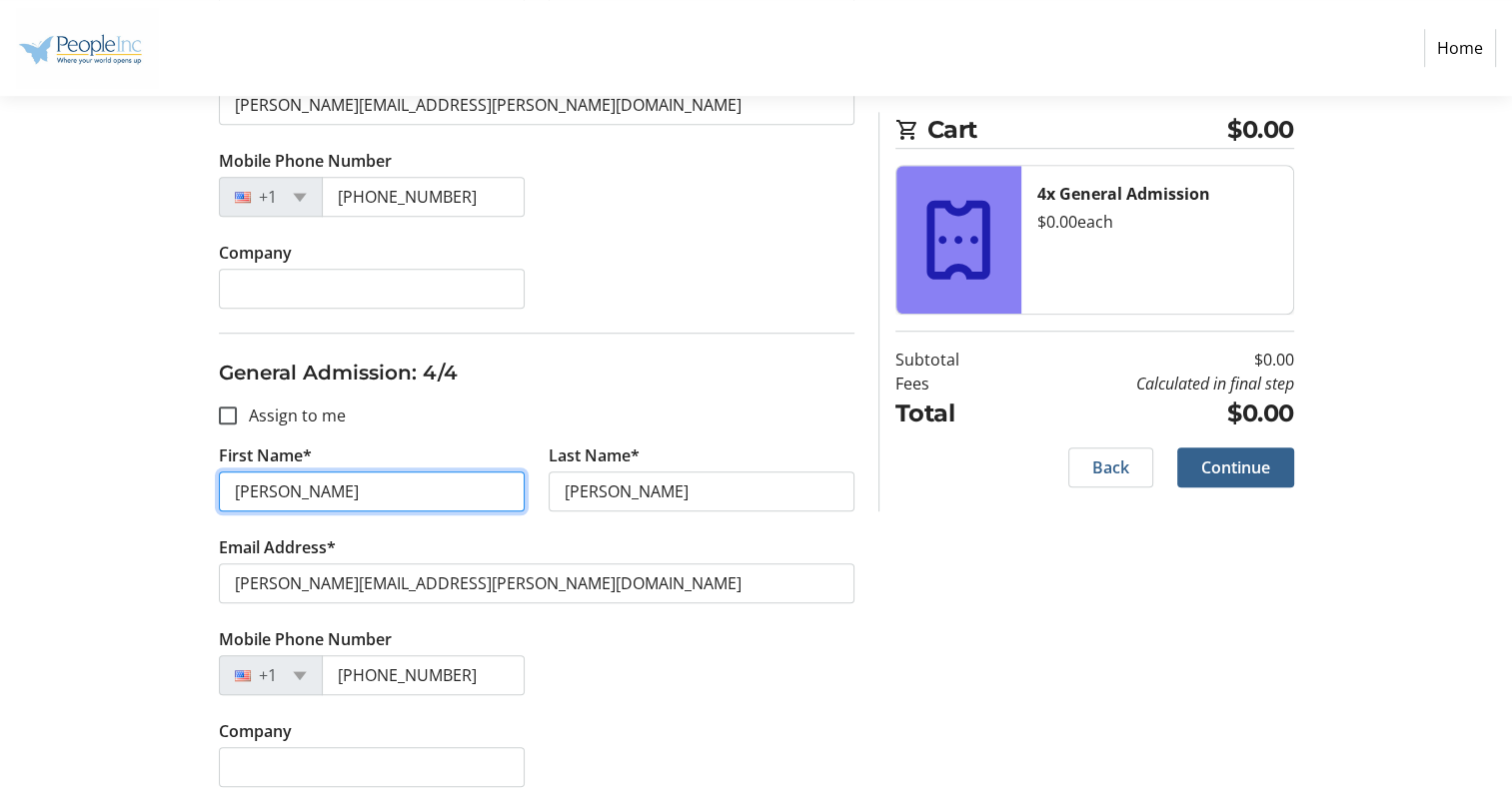 drag, startPoint x: 315, startPoint y: 473, endPoint x: 179, endPoint y: 487, distance: 136.71869 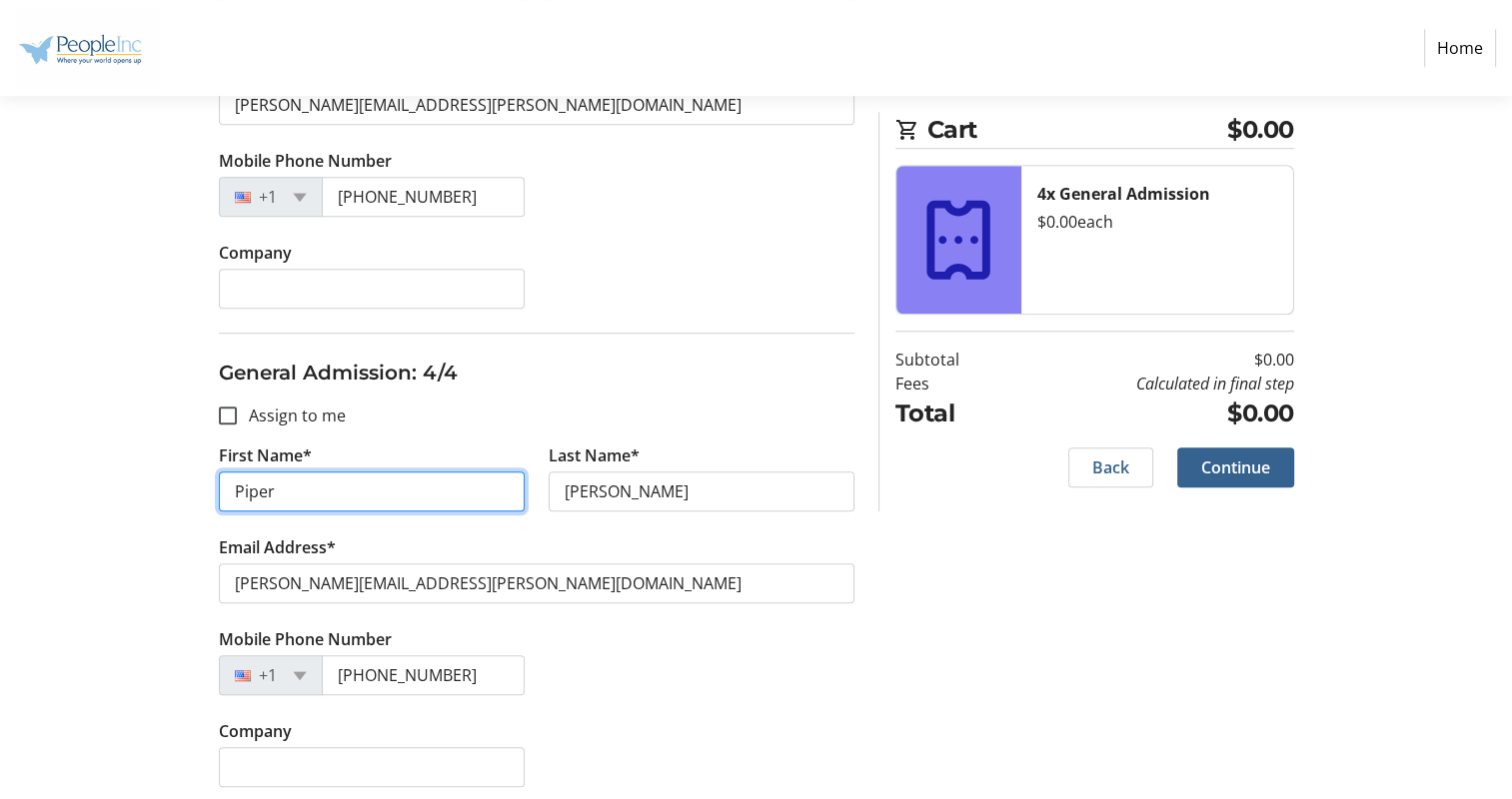 scroll, scrollTop: 1470, scrollLeft: 0, axis: vertical 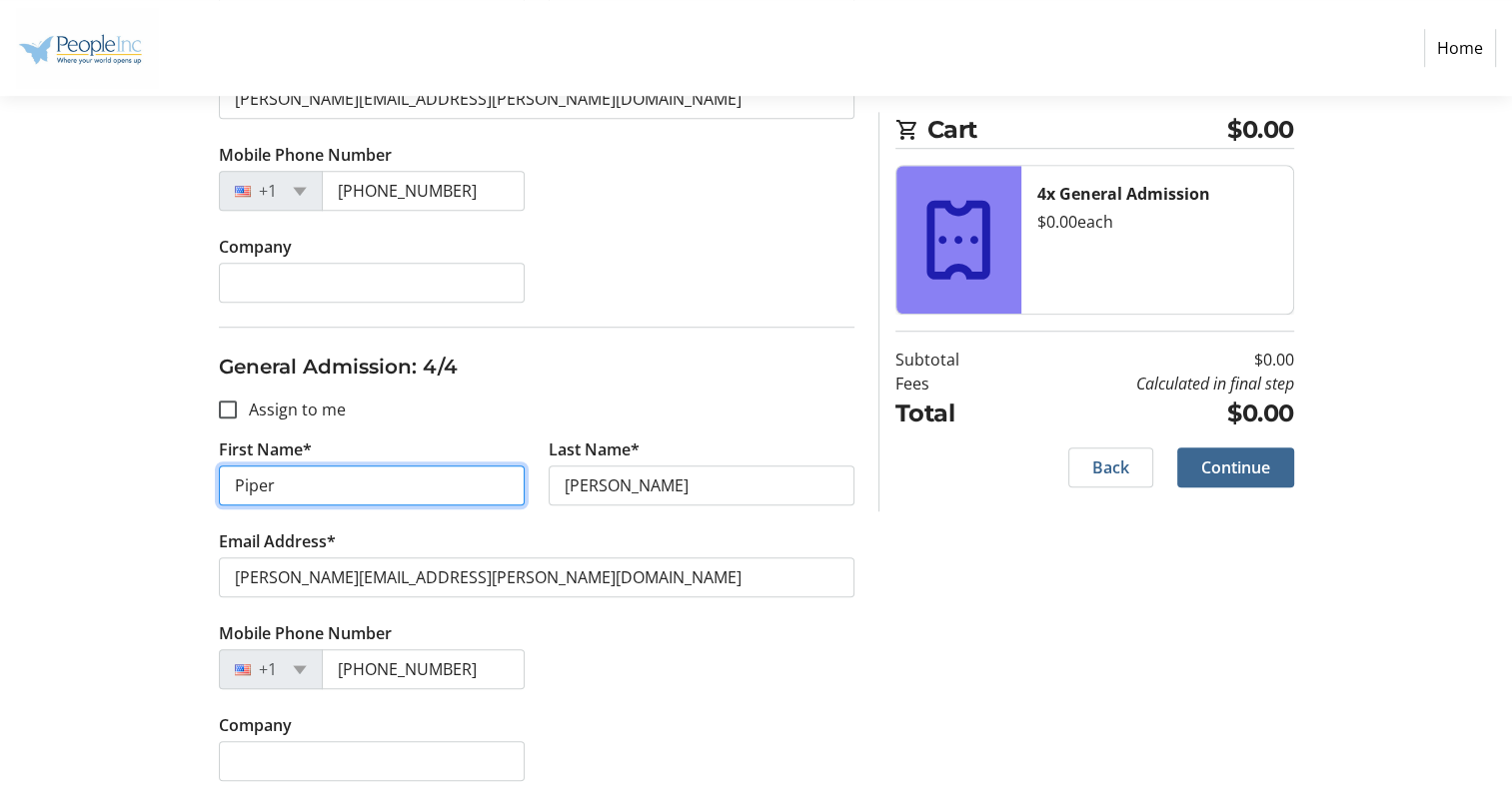 type on "Piper" 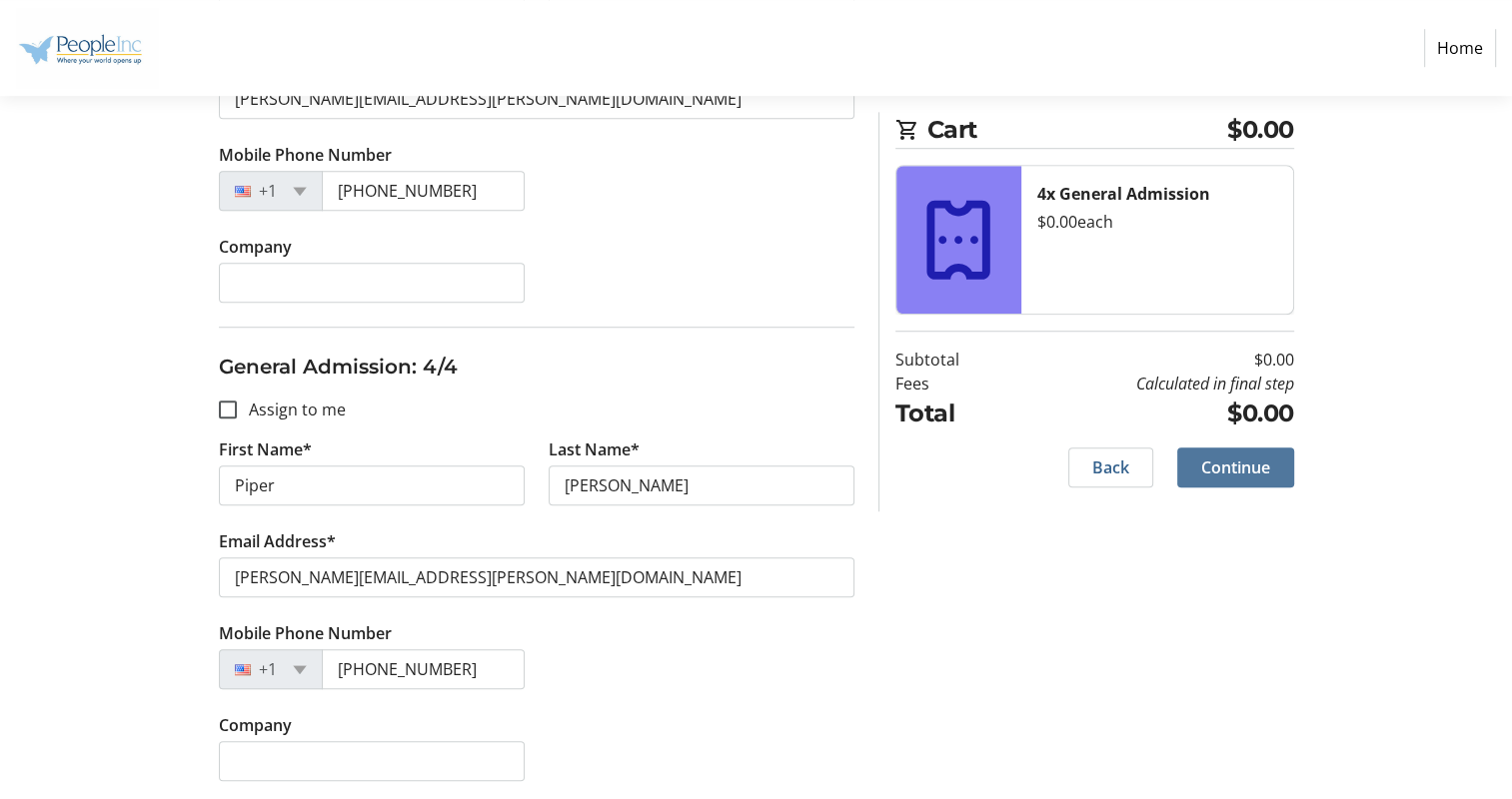 click on "Continue" 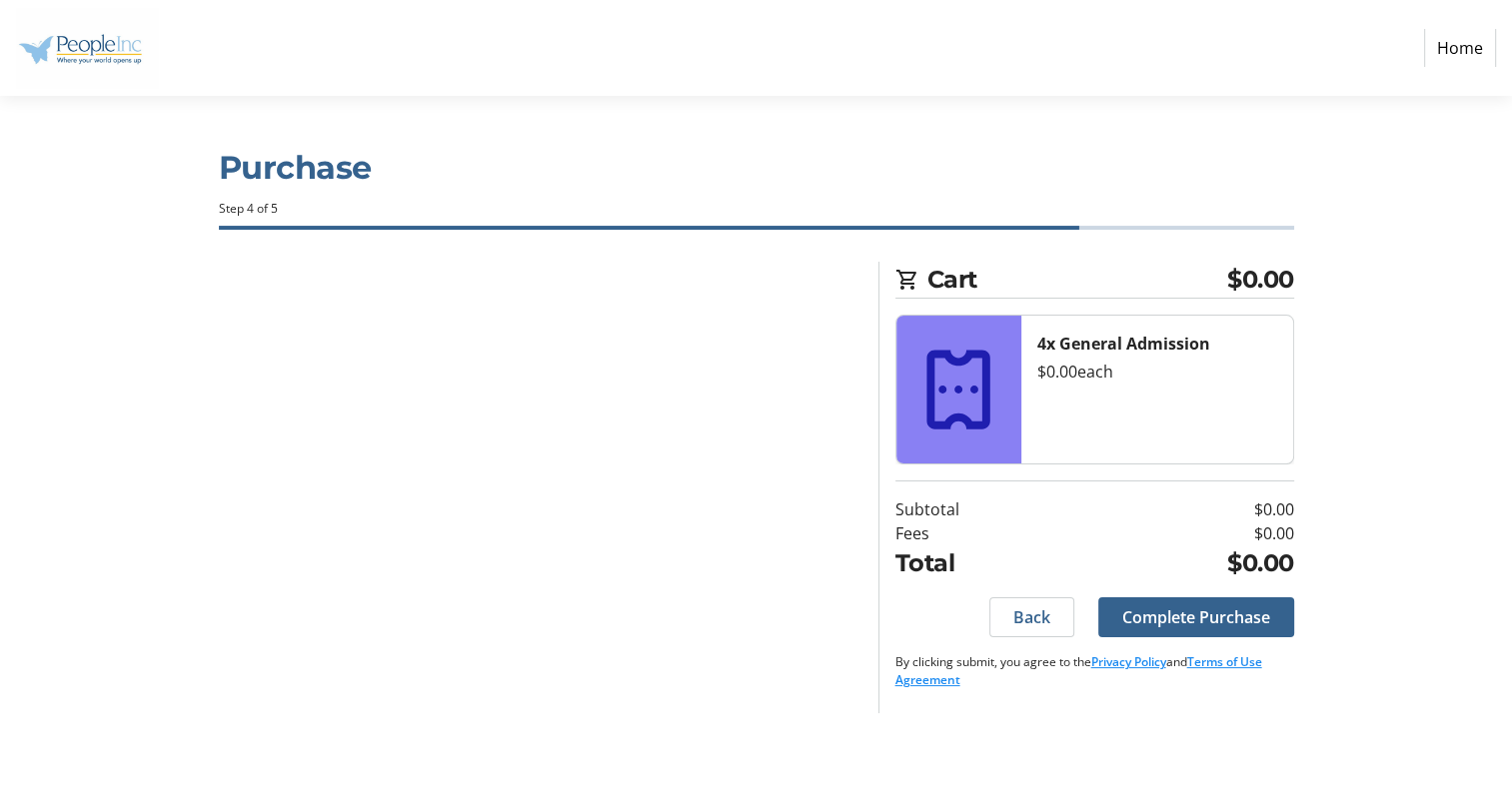 scroll, scrollTop: 0, scrollLeft: 0, axis: both 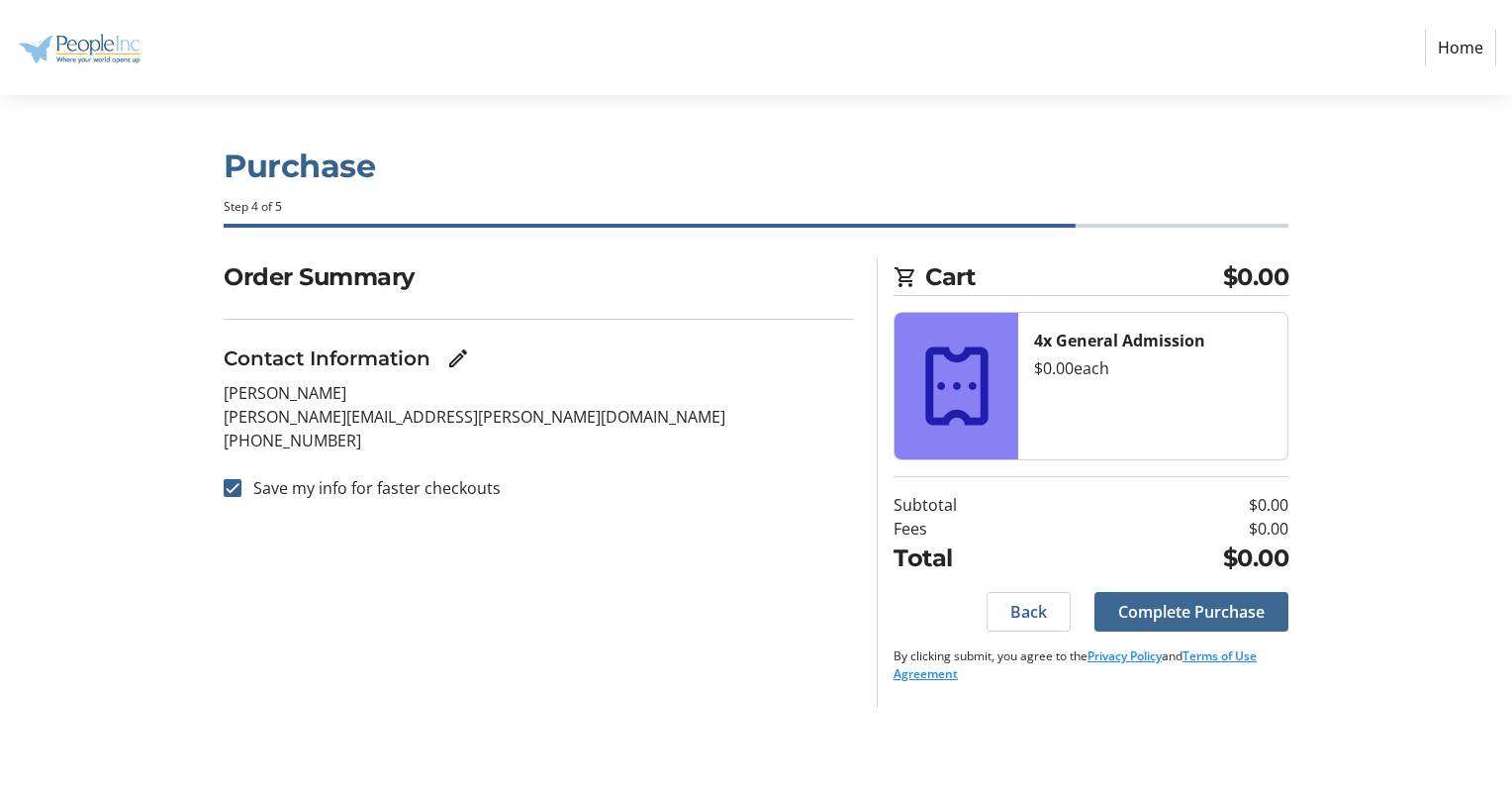 click 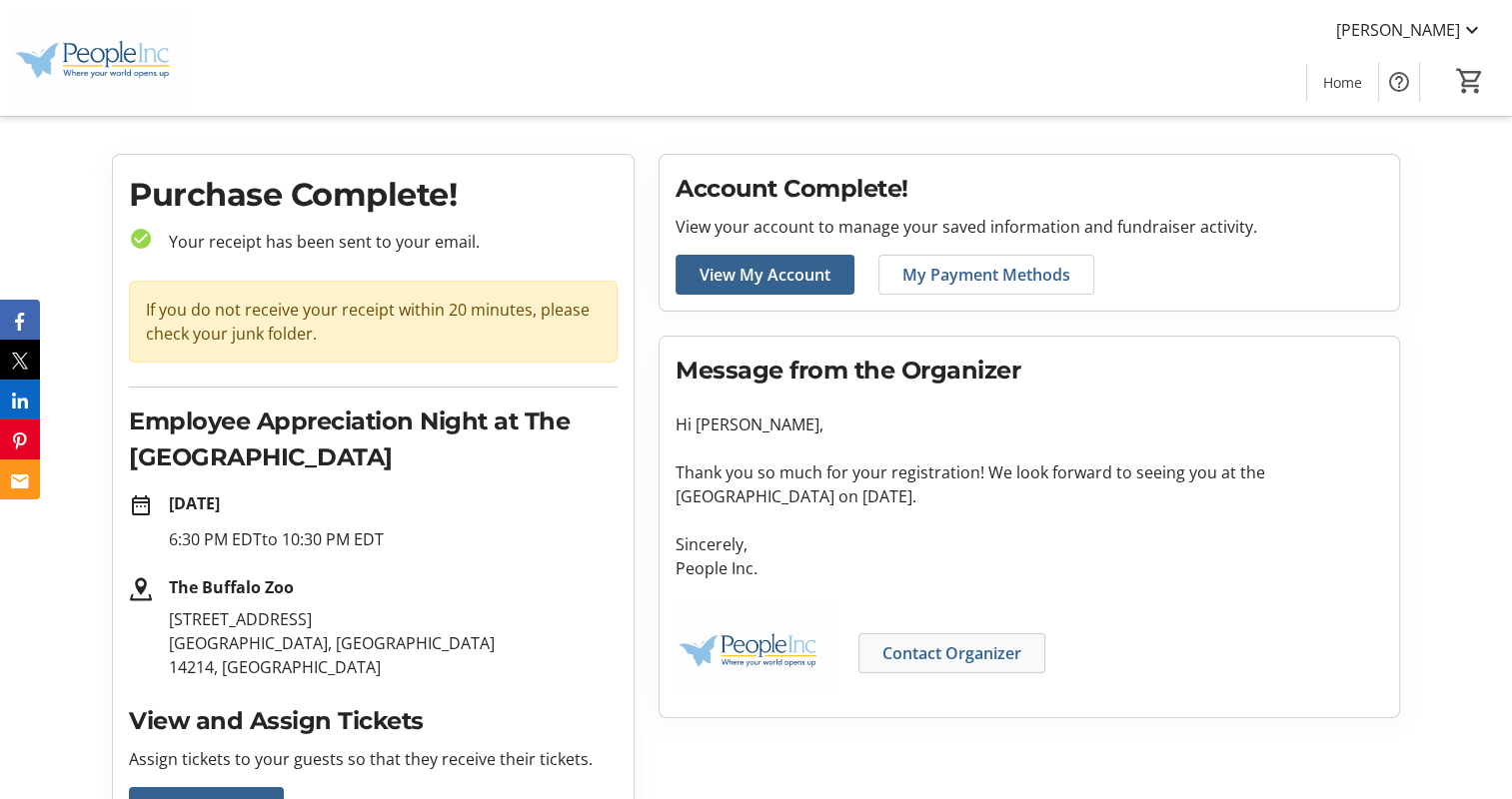 scroll, scrollTop: 0, scrollLeft: 0, axis: both 